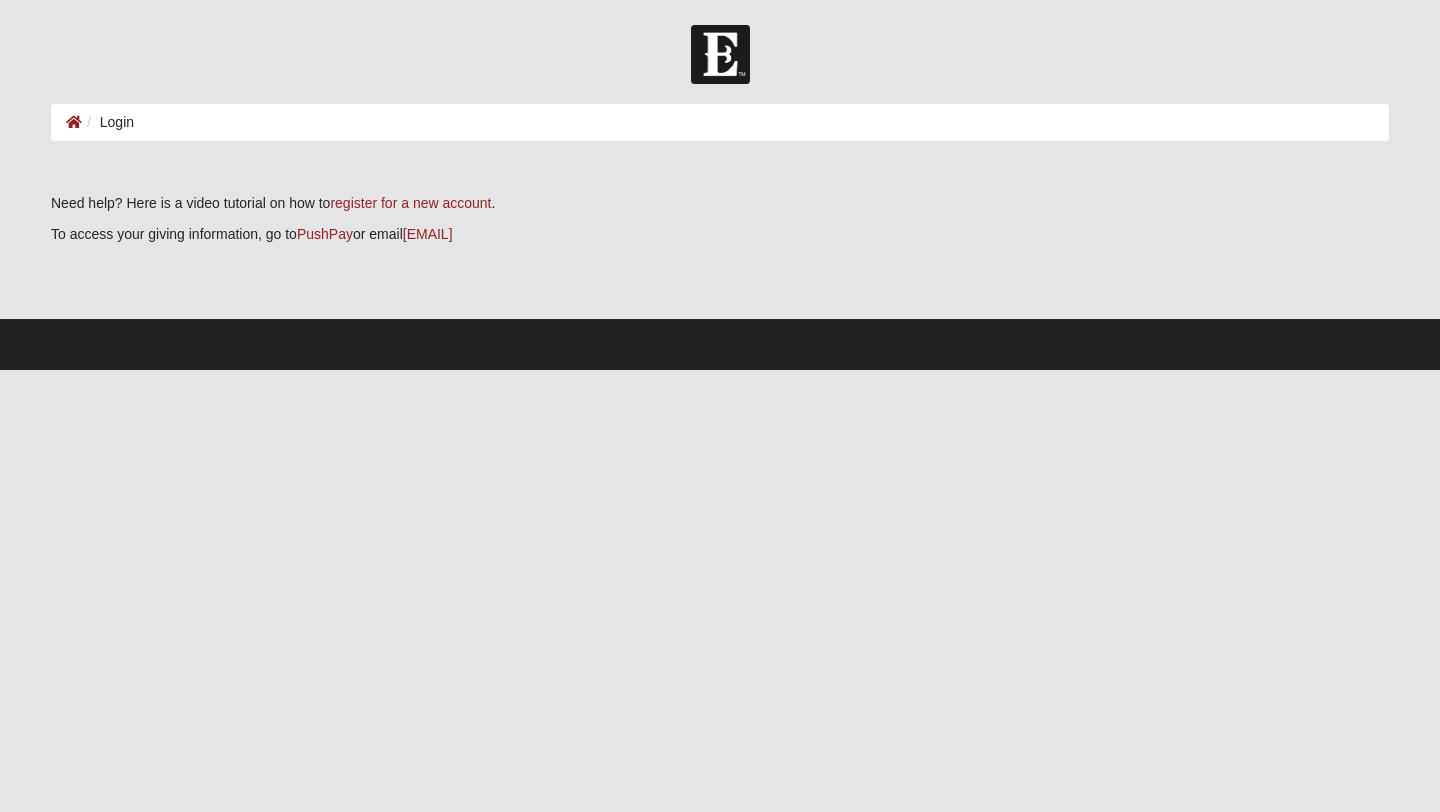 scroll, scrollTop: 0, scrollLeft: 0, axis: both 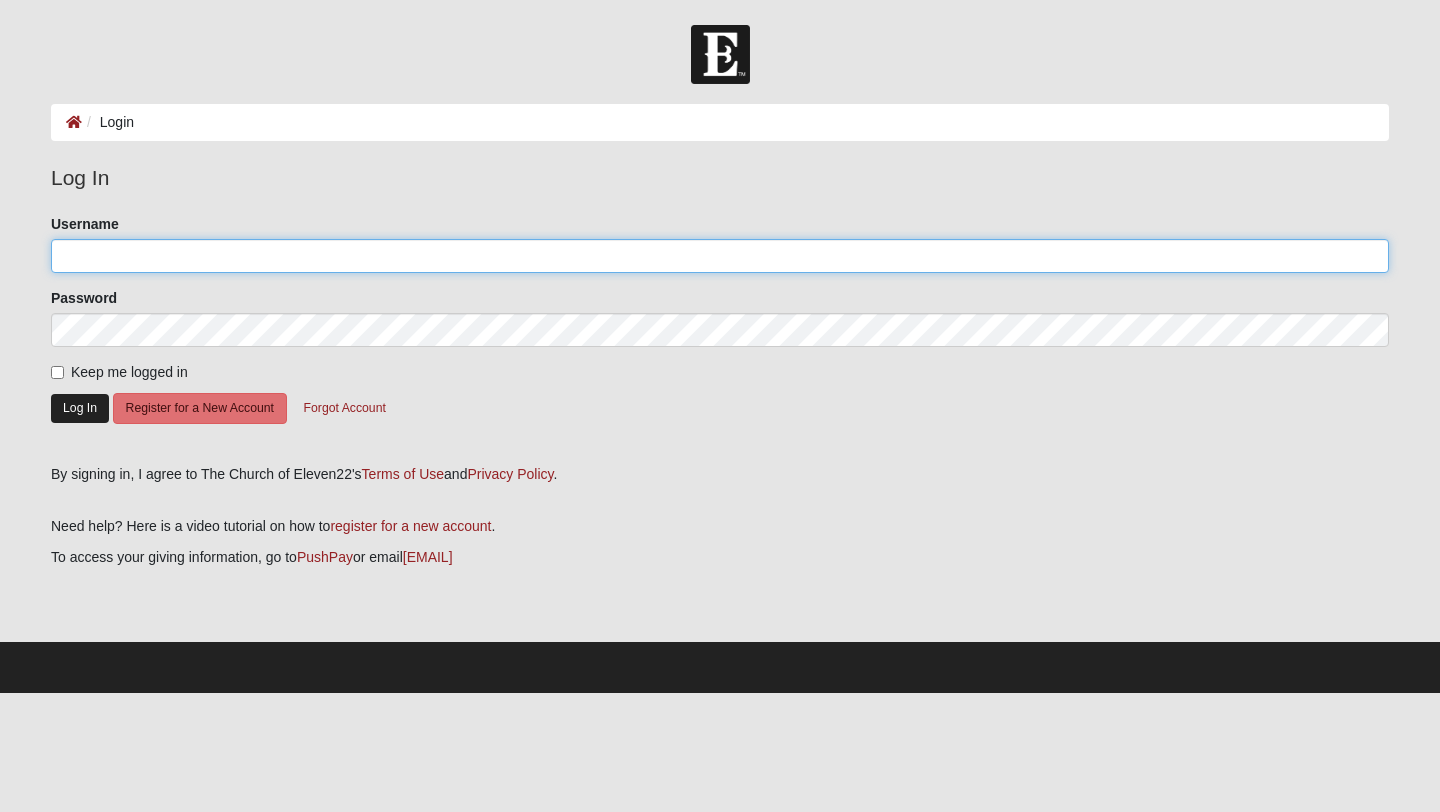 type on "[LAST]" 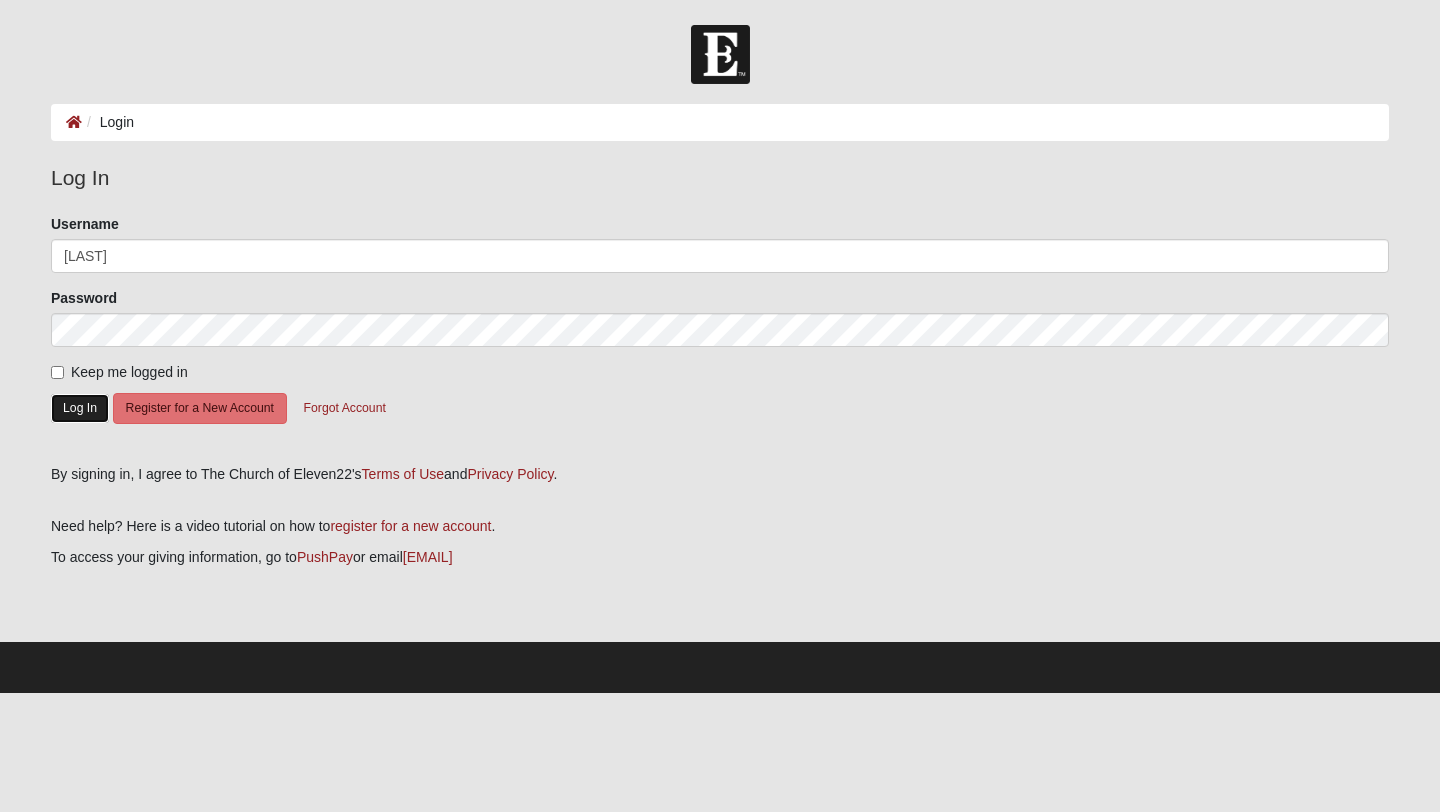 click on "Log In" 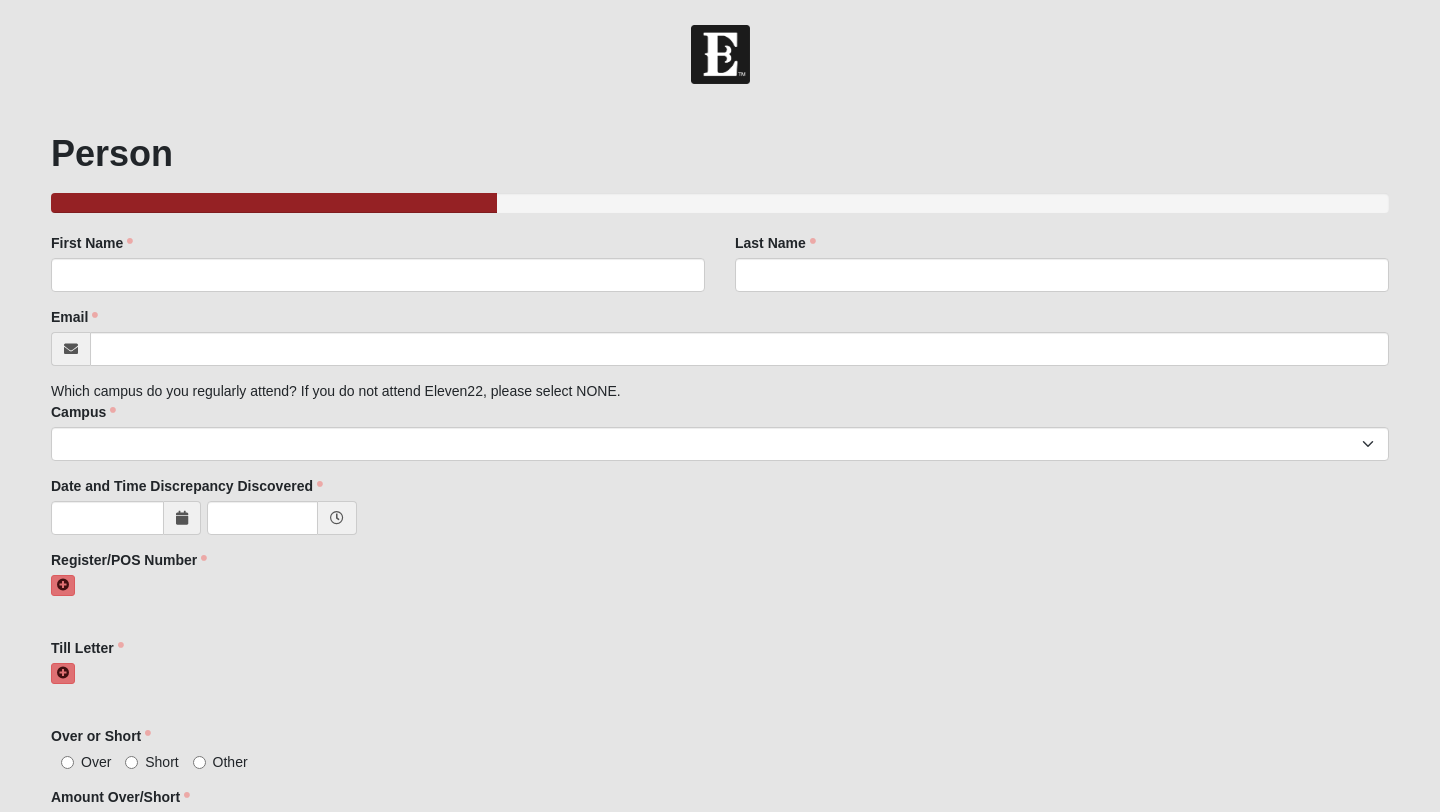 scroll, scrollTop: 0, scrollLeft: 0, axis: both 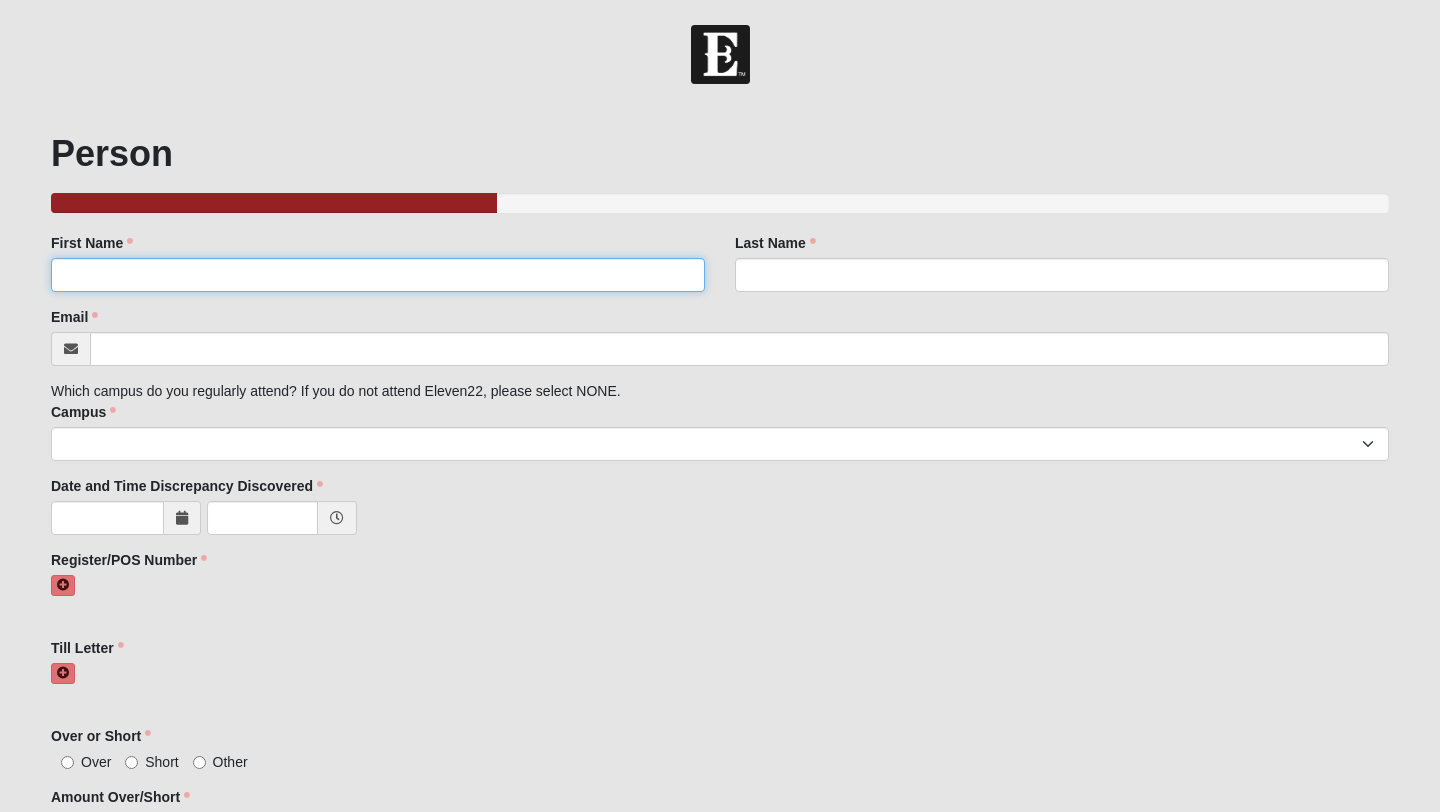 click on "First Name" at bounding box center [378, 275] 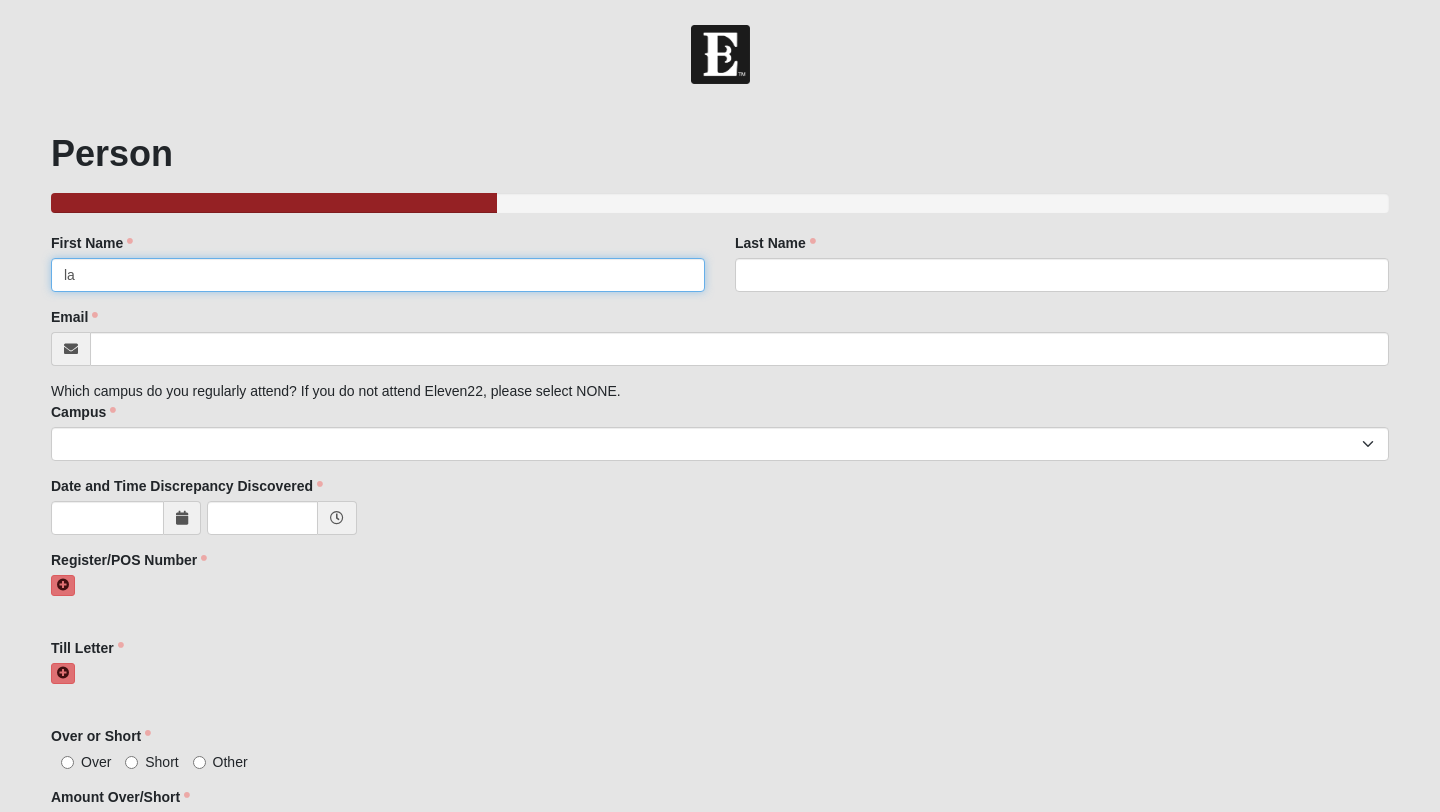 type on "l" 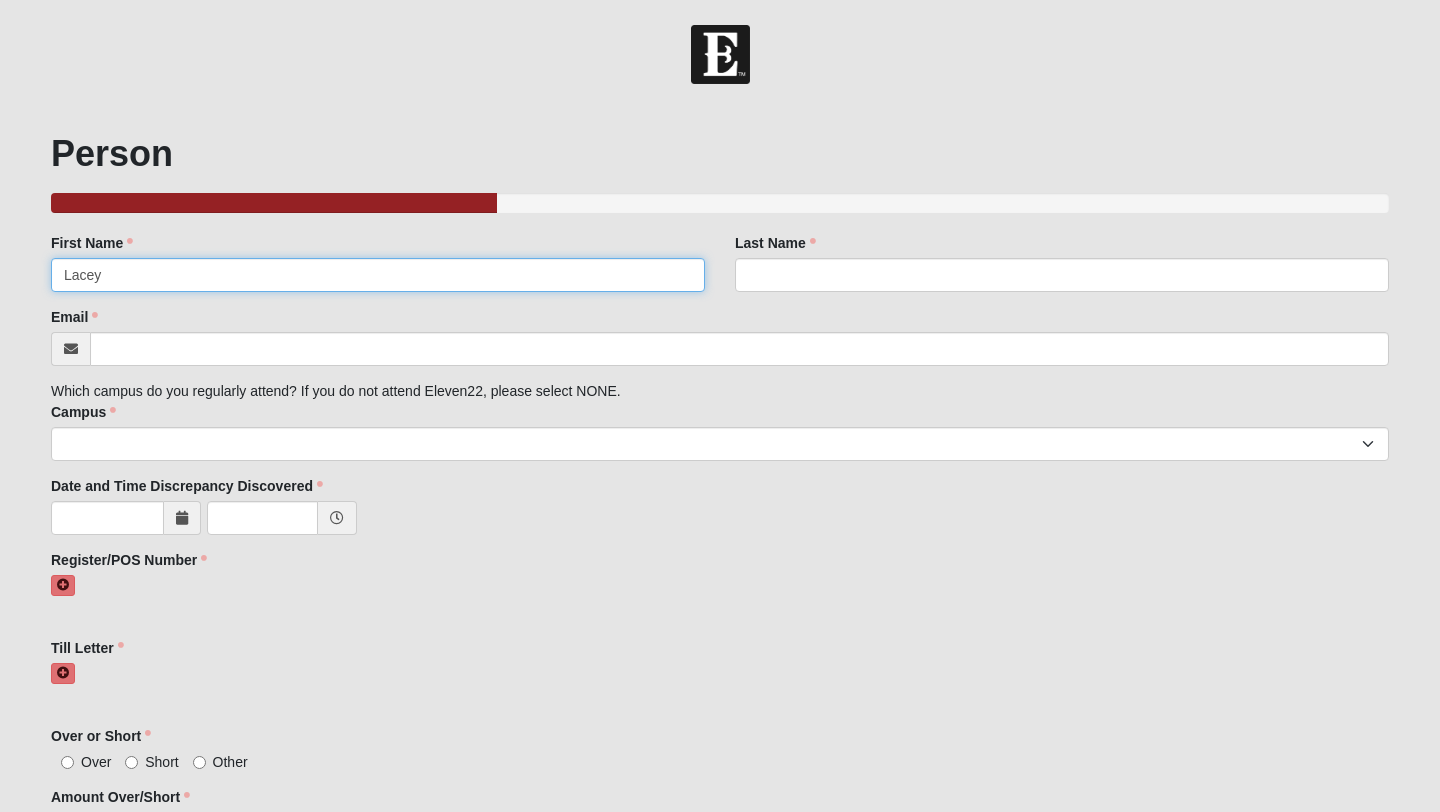 type on "Lacey" 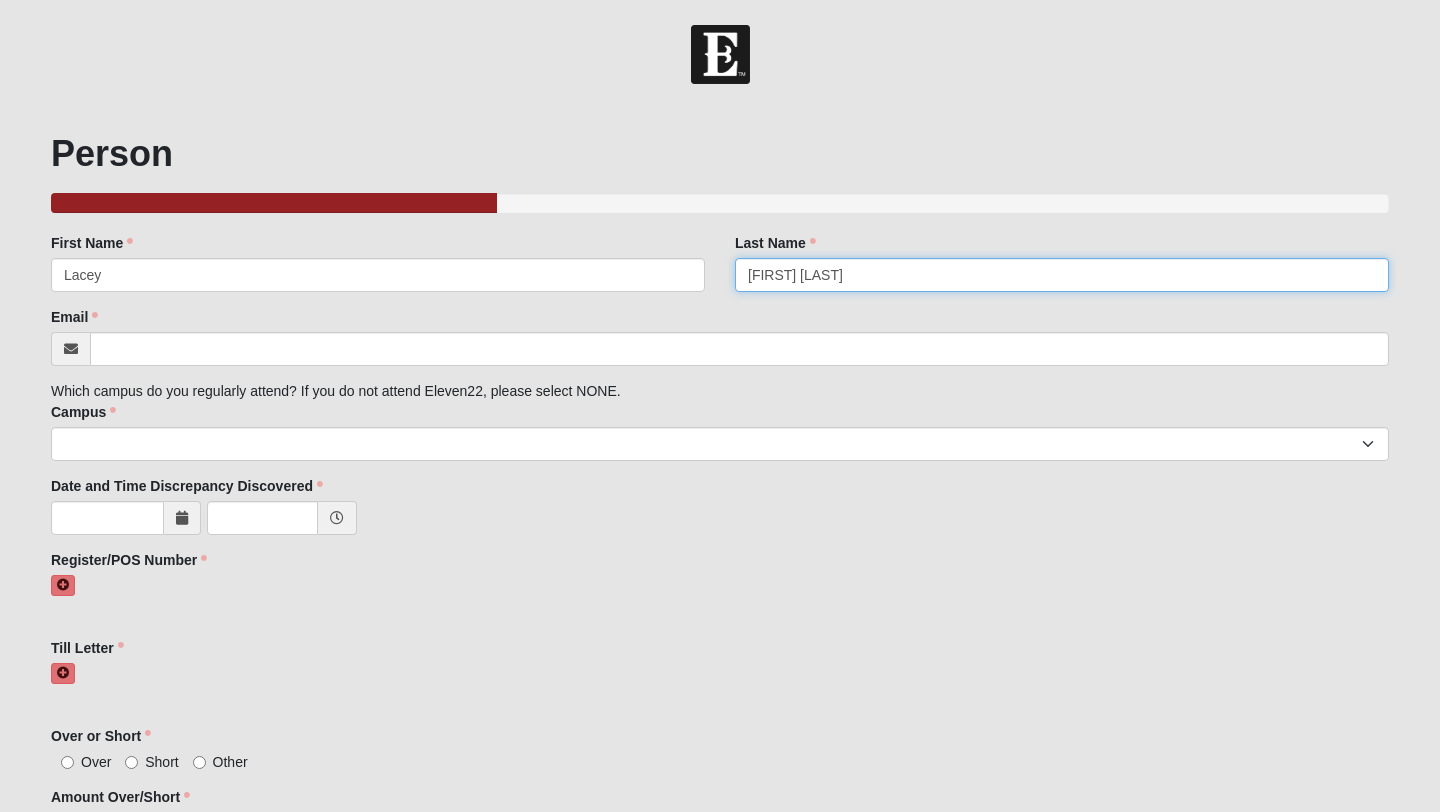 type on "[FIRST] [LAST]" 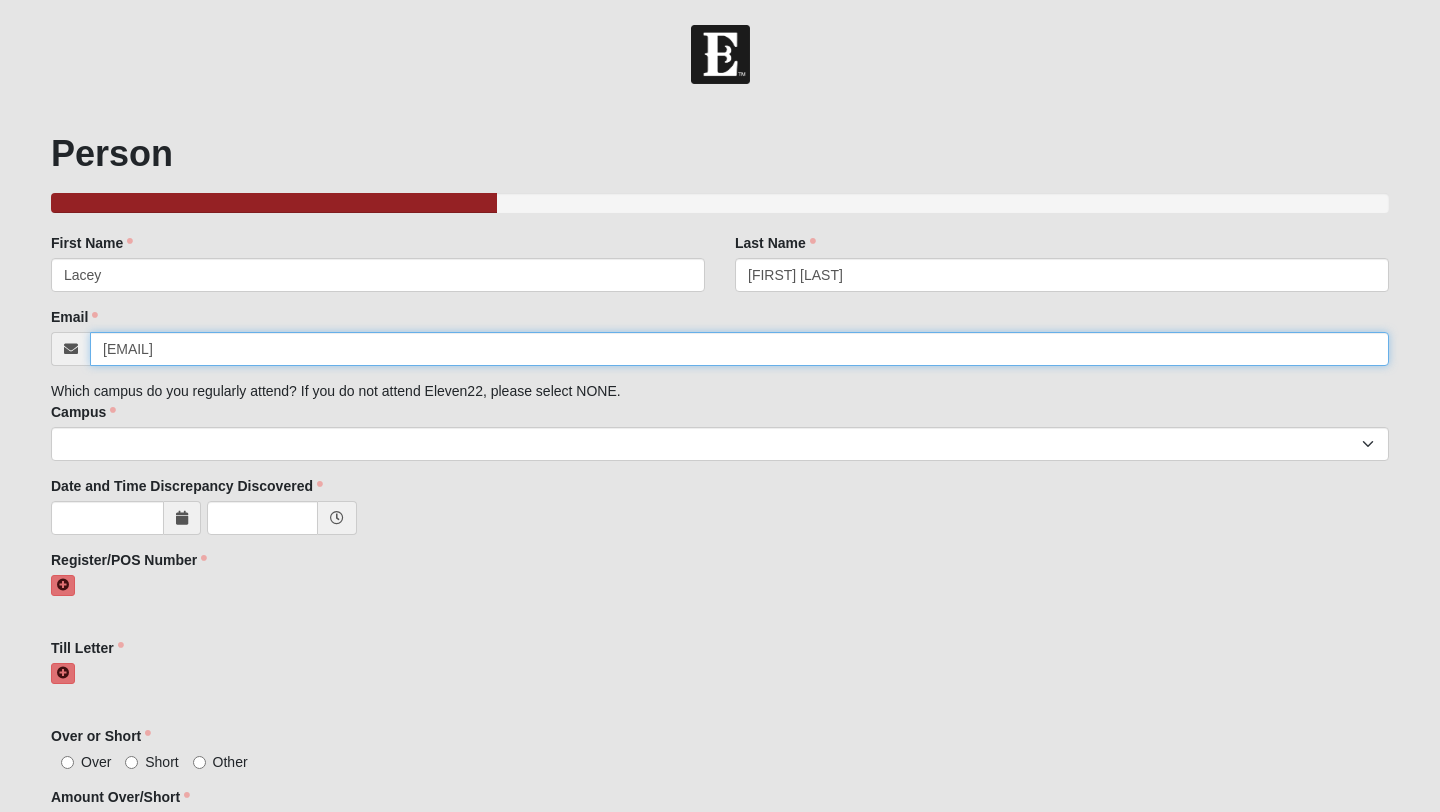 type on "[EMAIL]" 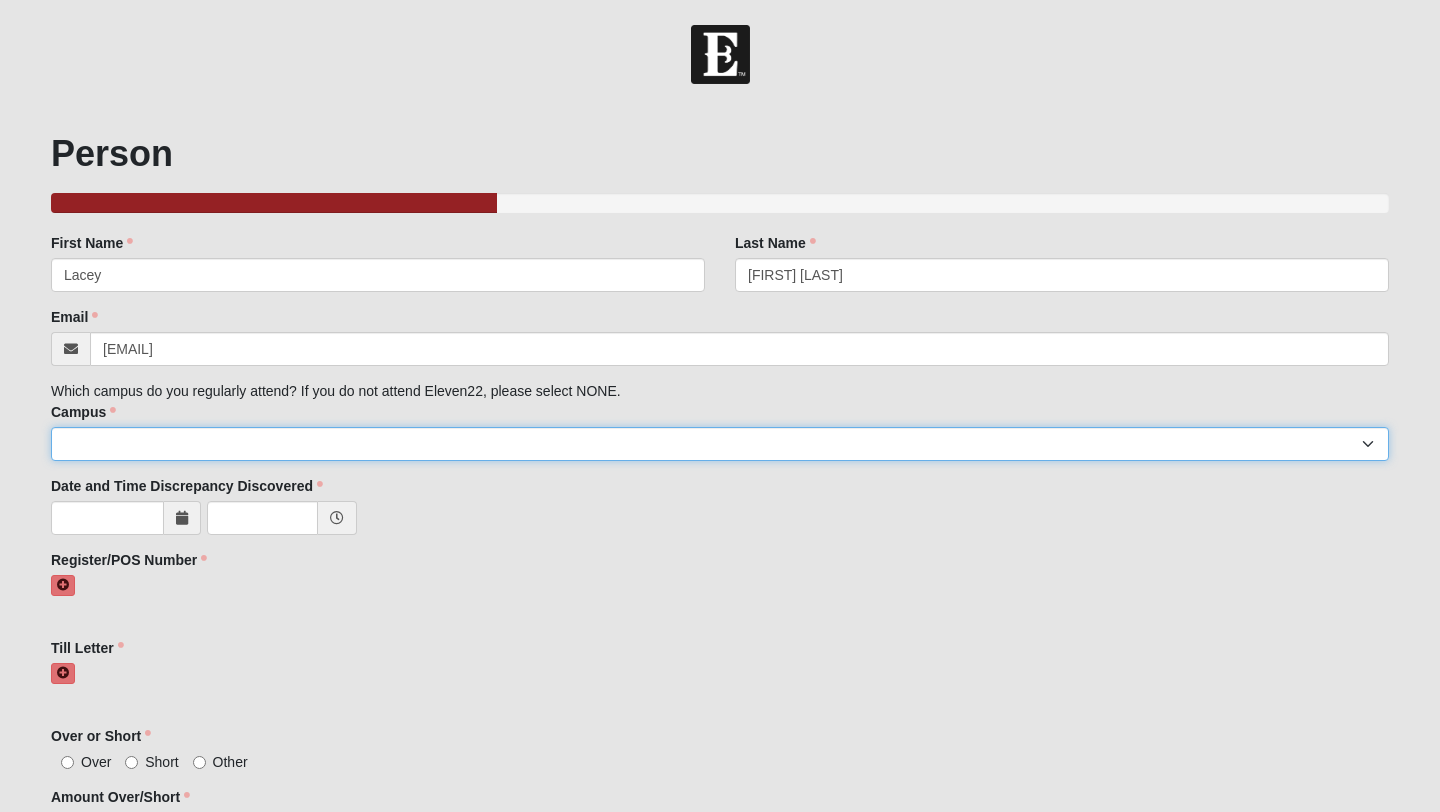 click on "[CITY]
[CITY]
Eleven22 Online
[CITY]
[CITY]
[CITY]
[CITY]
[CITY]
[CITY]
[CITY] (Coming Soon)
[CITY]
[CITY]
[CITY]
[CITY] (Coming Soon)
[CITY]
NONE" at bounding box center [720, 444] 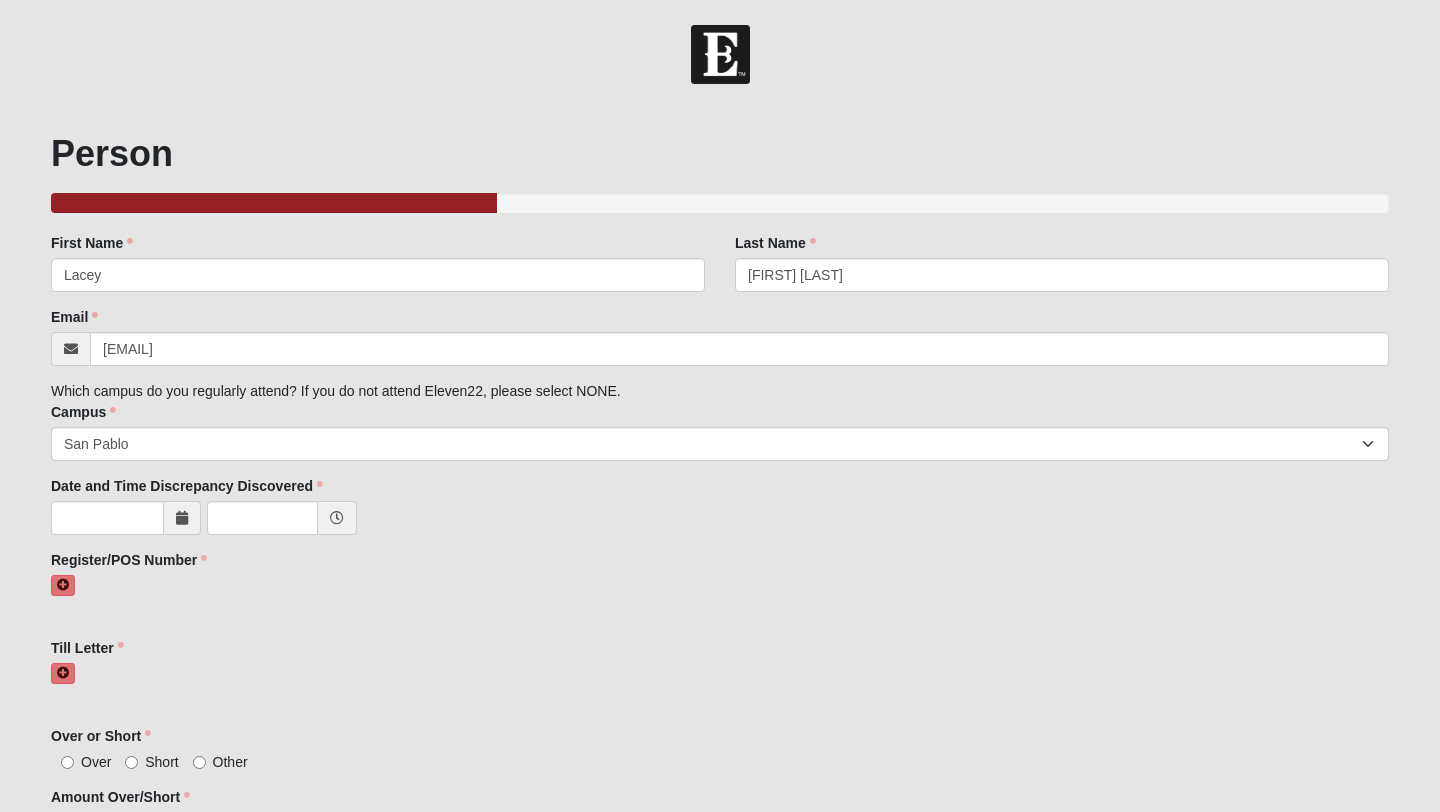 click on "Date and Time Discrepancy Discovered
Date and Time Discrepancy Discovered is required." at bounding box center (720, 507) 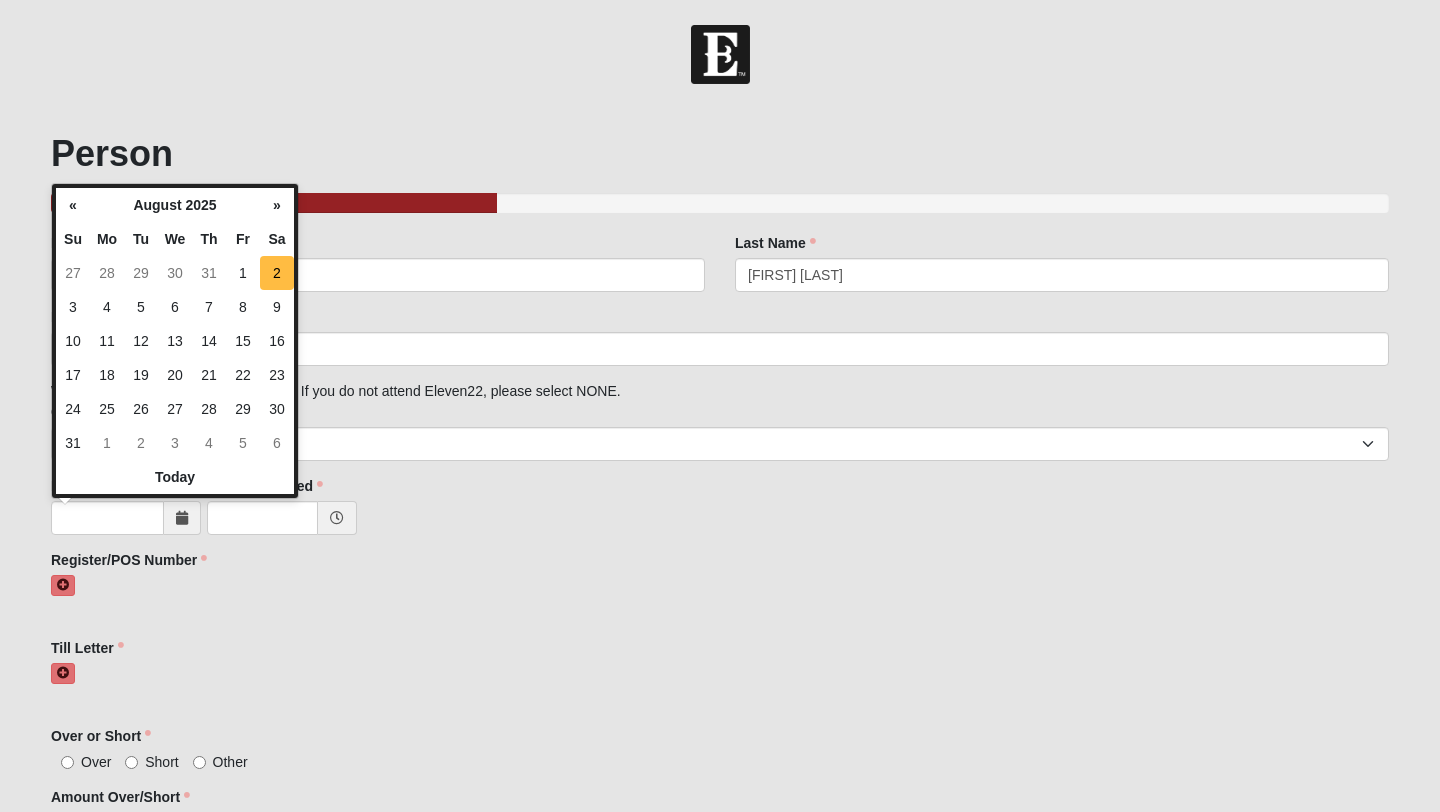 click on "2" at bounding box center [277, 273] 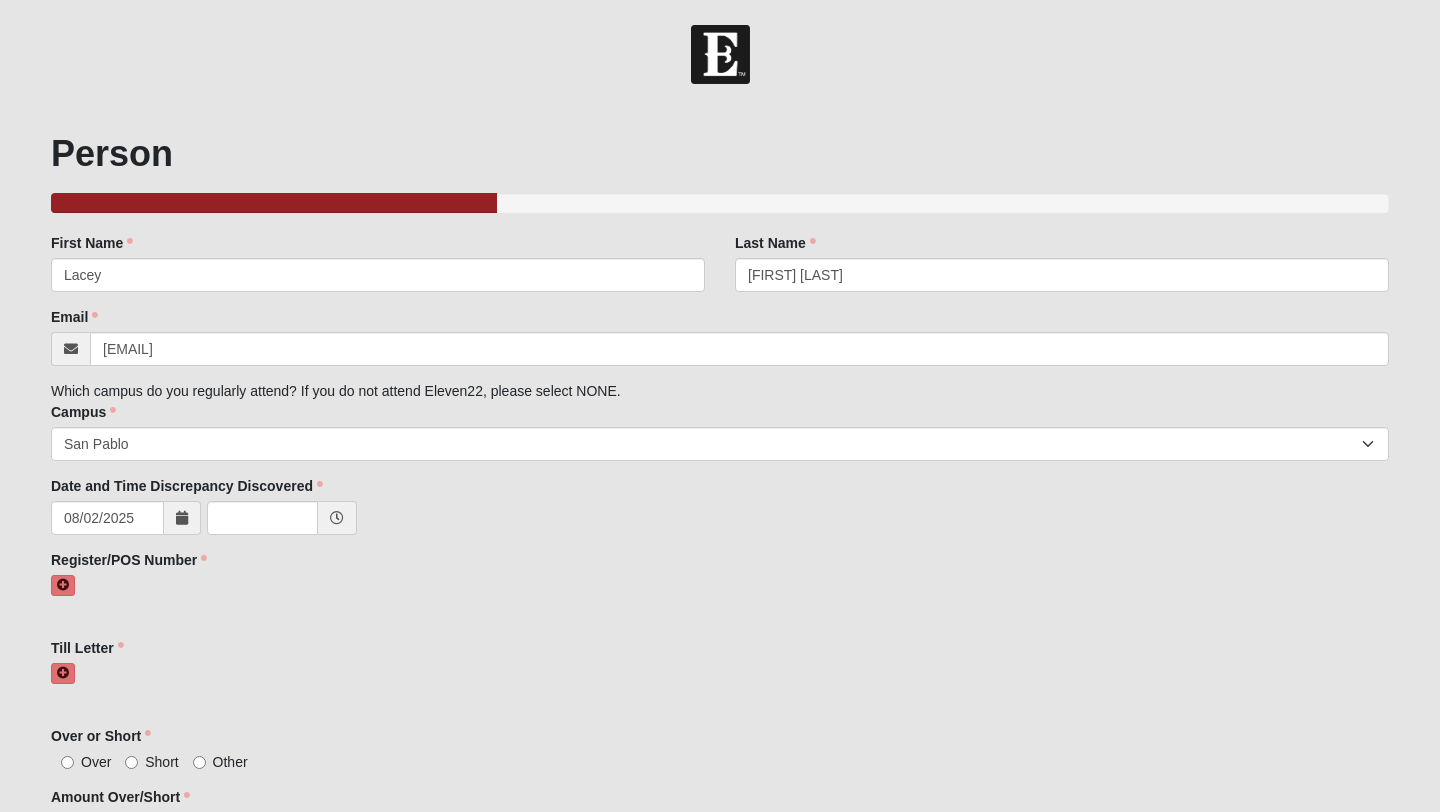 click at bounding box center [337, 518] 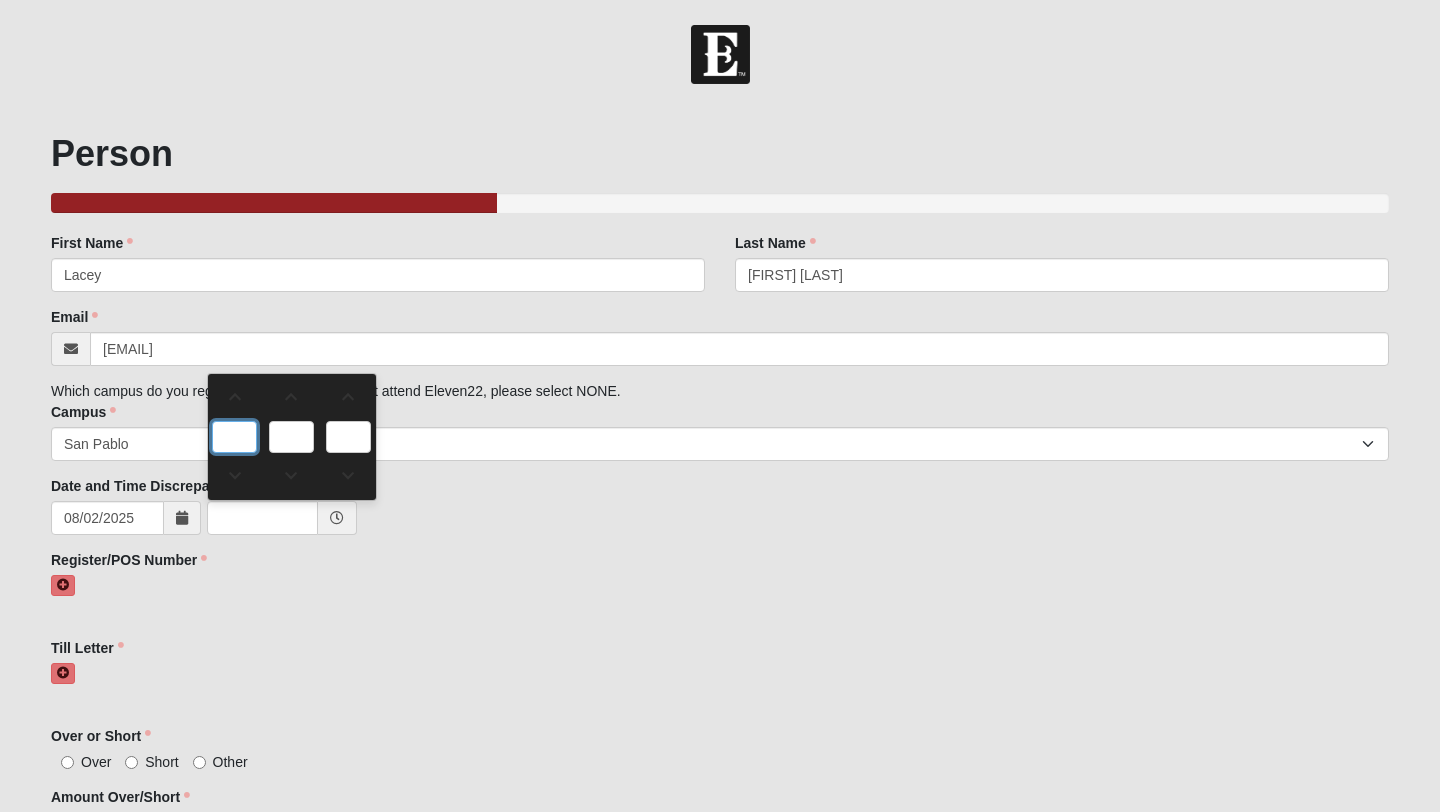 click at bounding box center [234, 437] 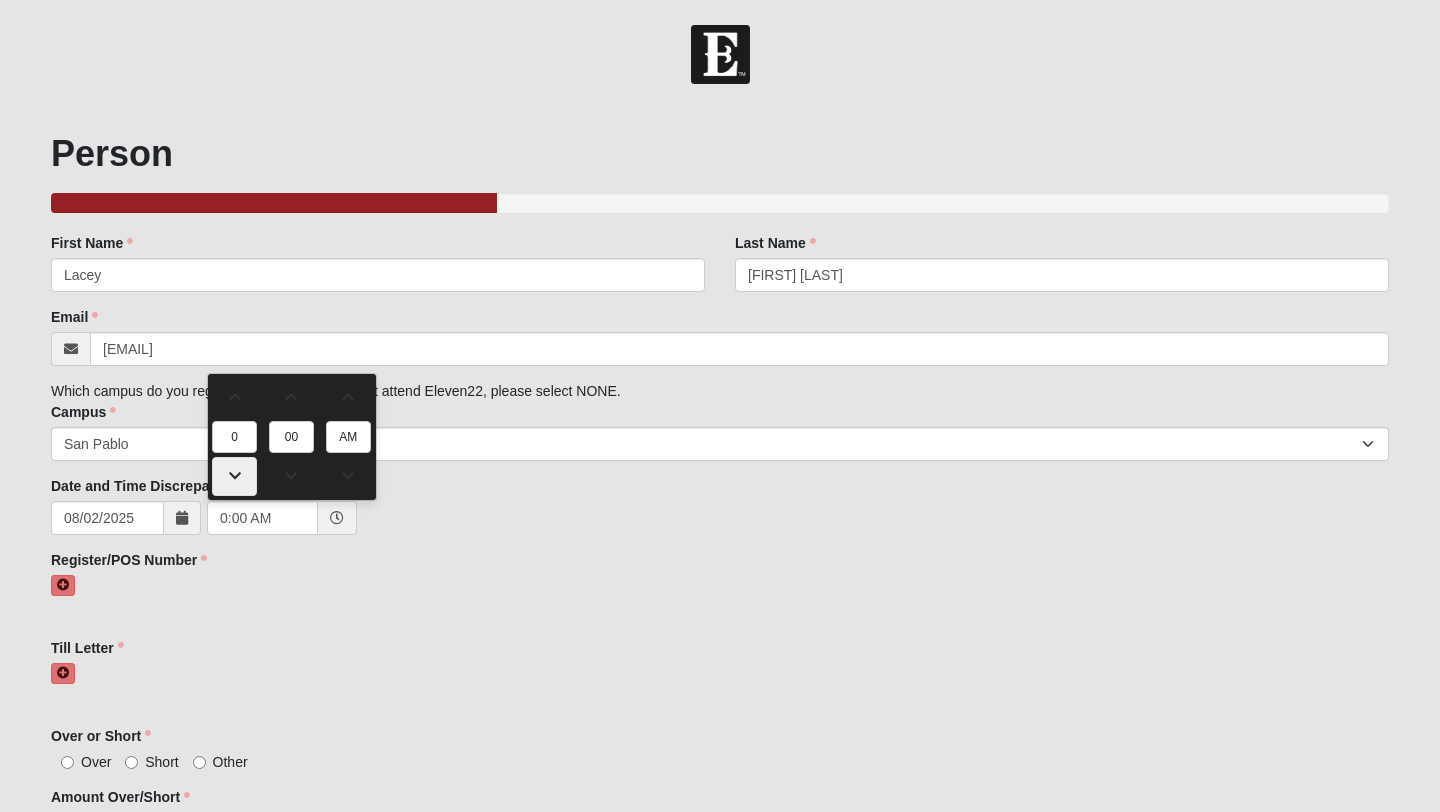 click at bounding box center (234, 476) 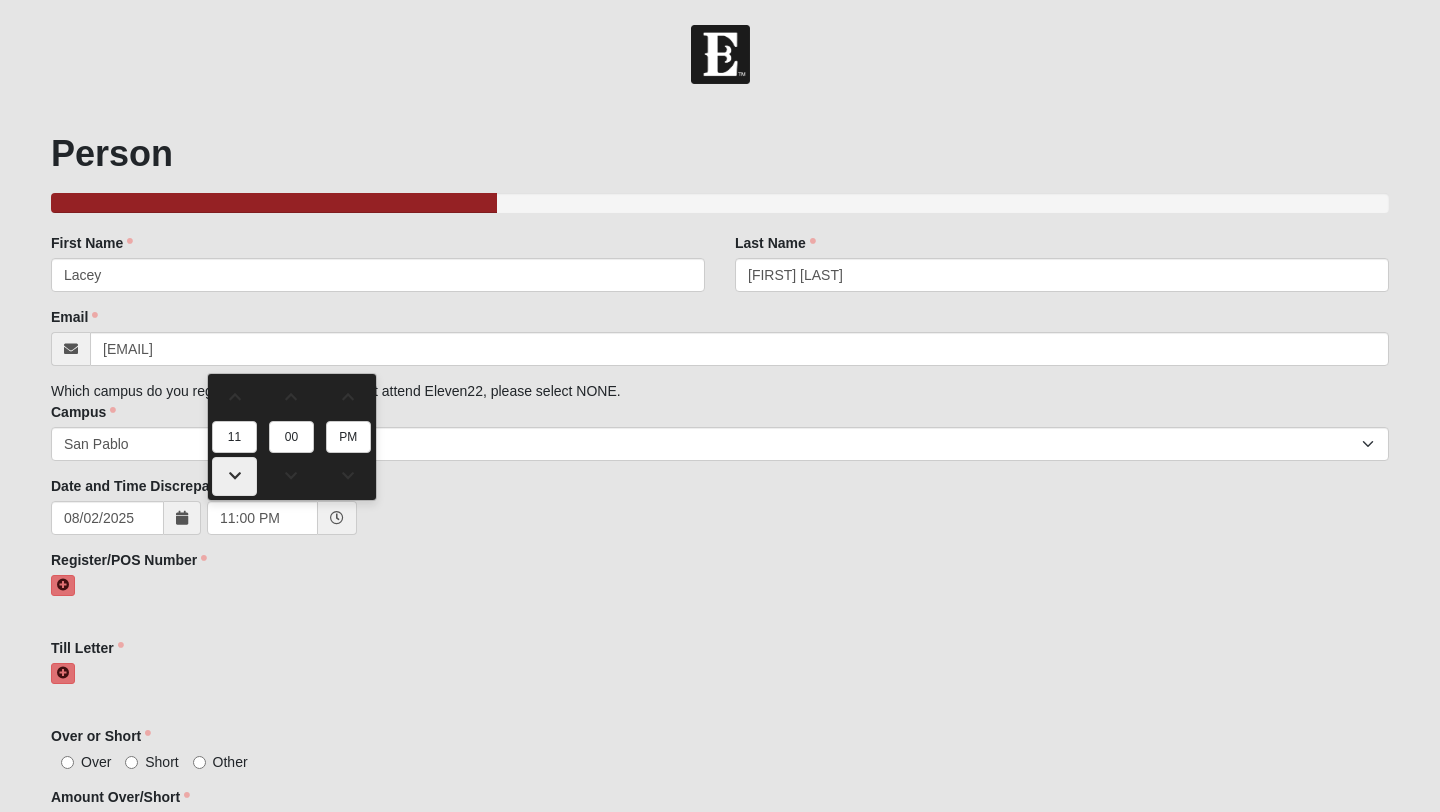 click at bounding box center [234, 476] 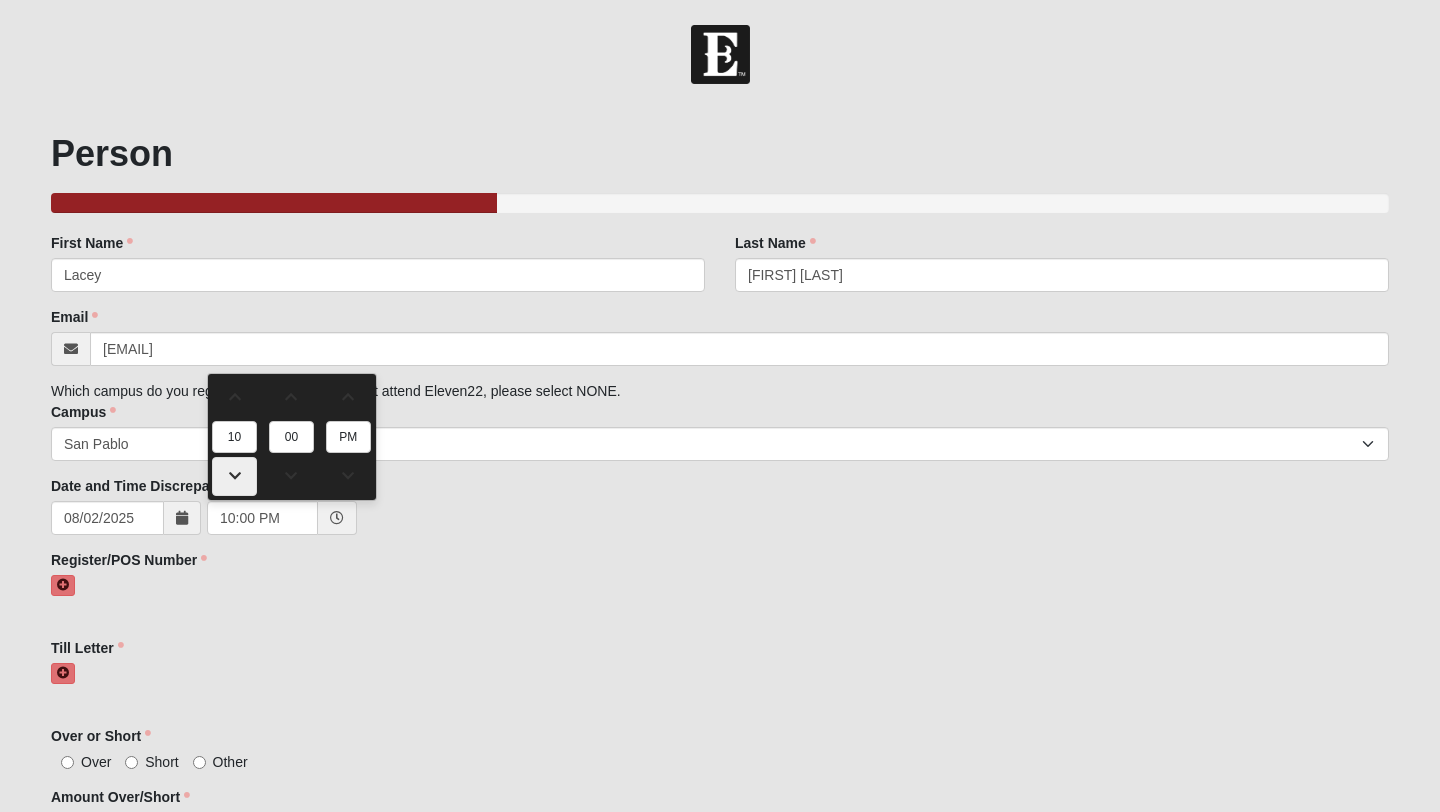 click at bounding box center [234, 476] 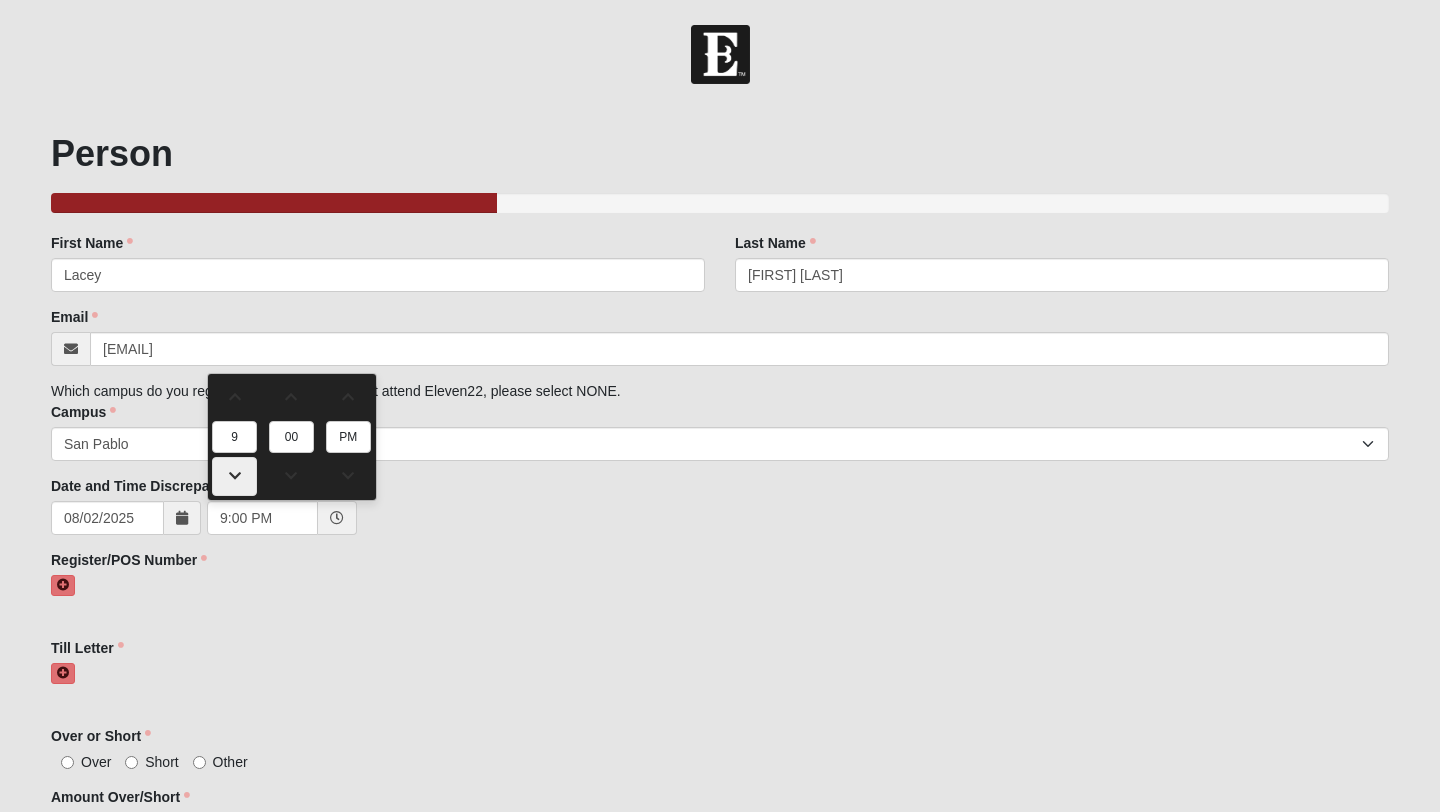 click at bounding box center (234, 476) 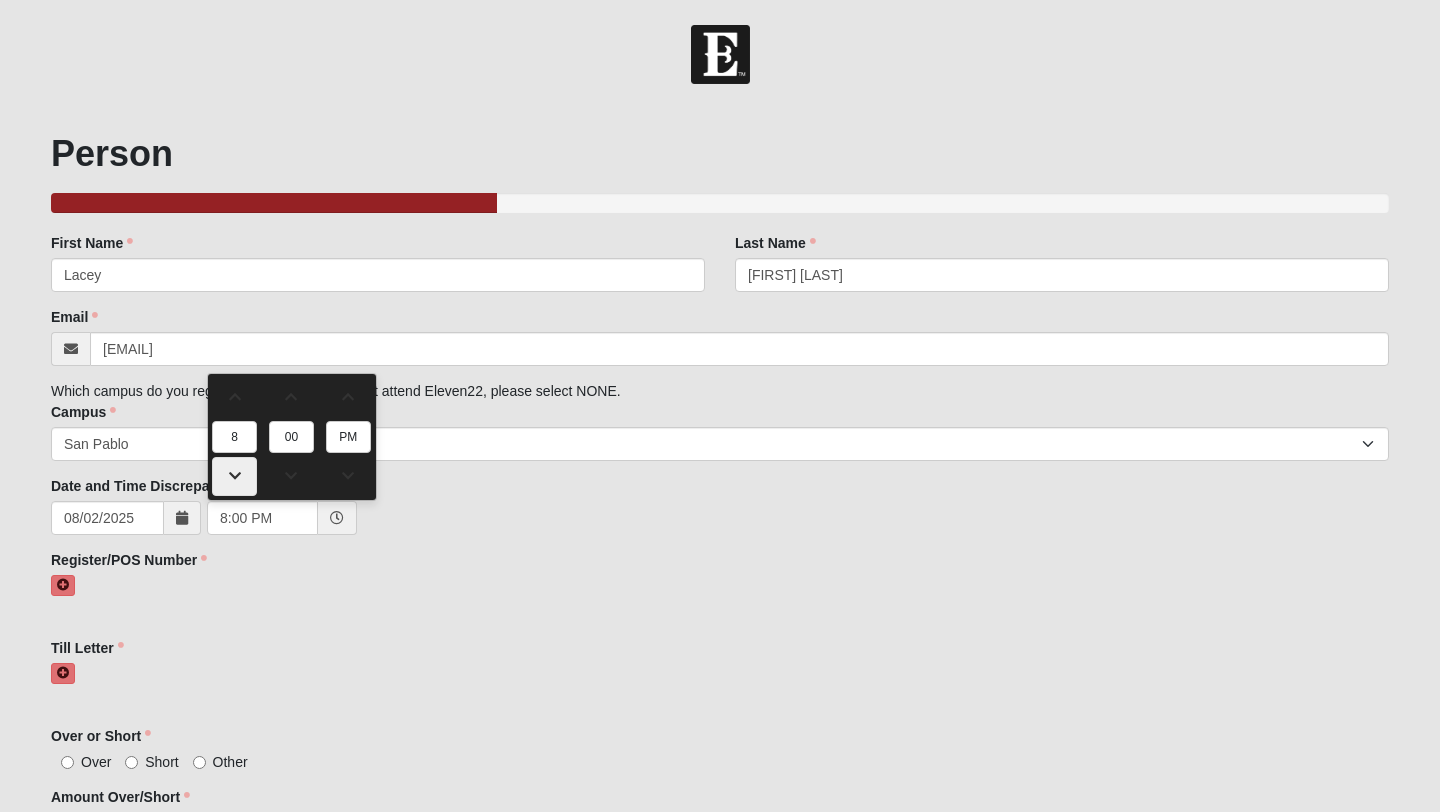 click at bounding box center [234, 476] 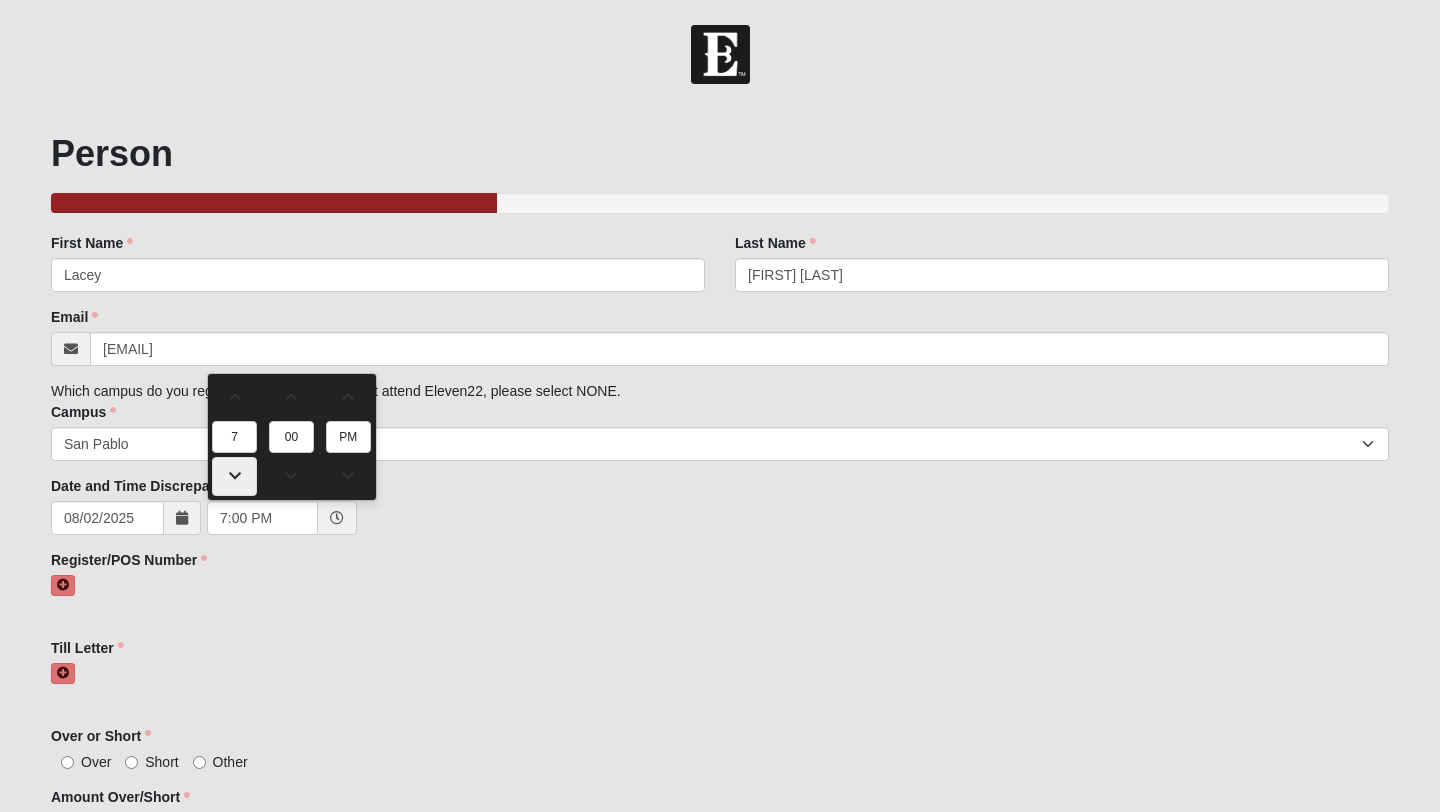 click at bounding box center [234, 476] 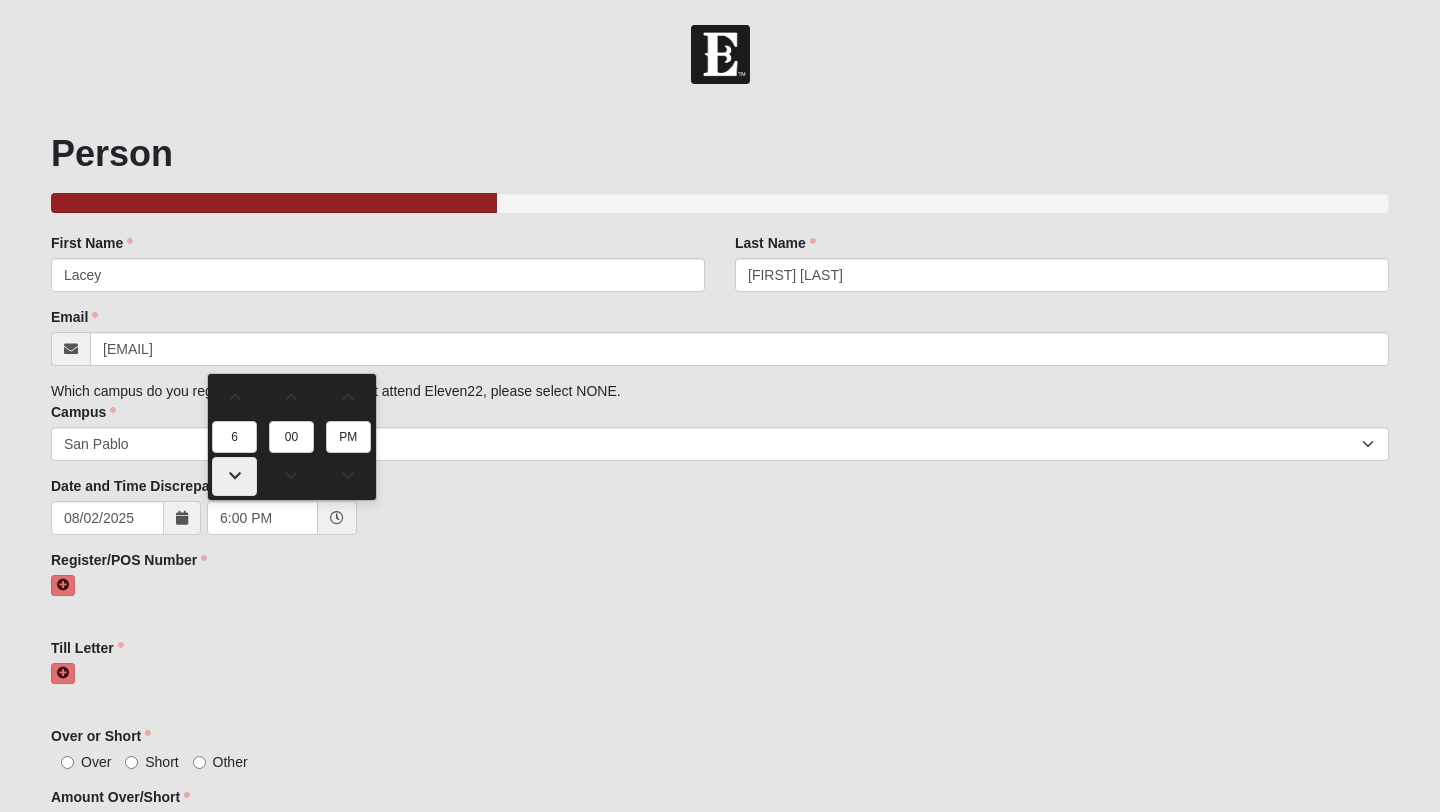 click at bounding box center [234, 476] 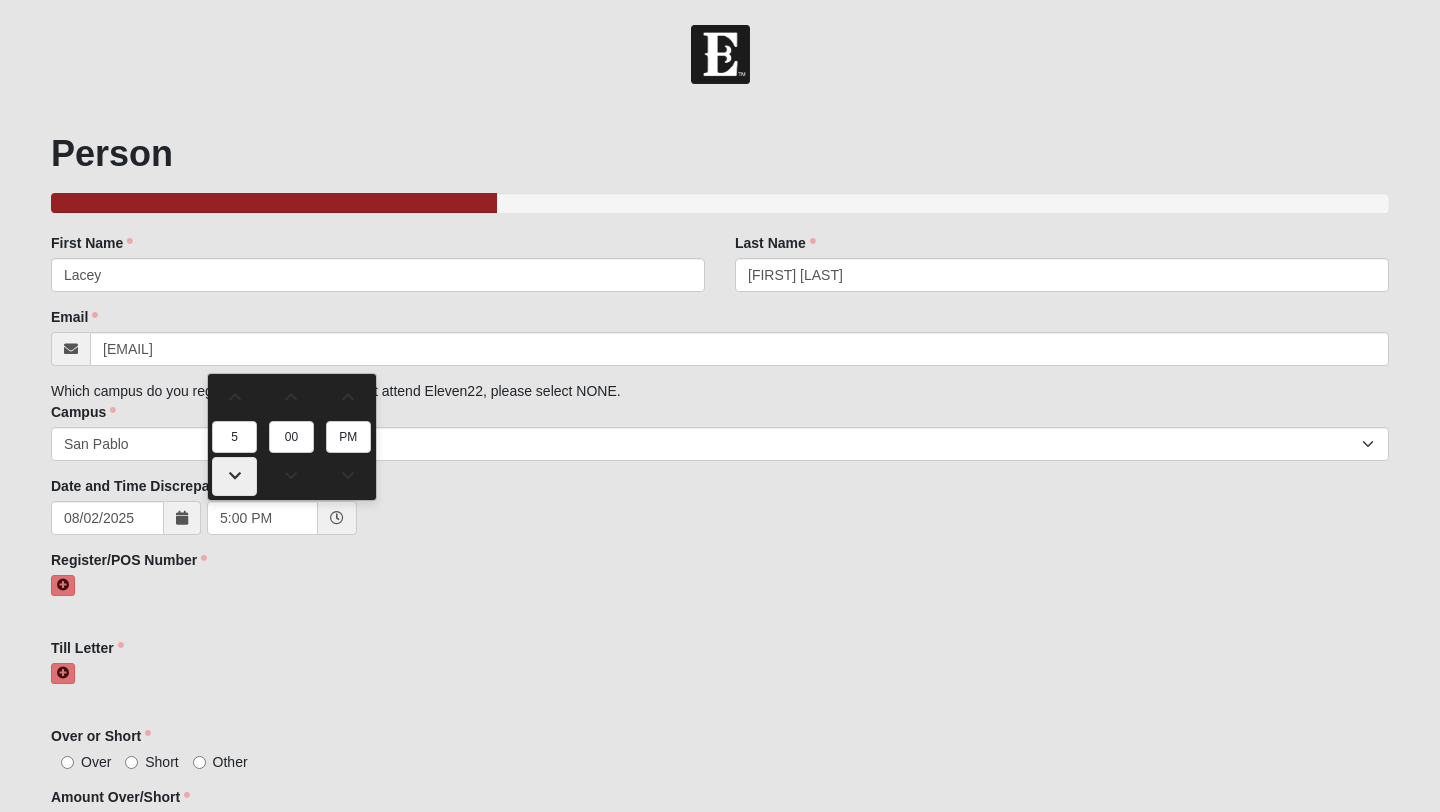click at bounding box center [234, 476] 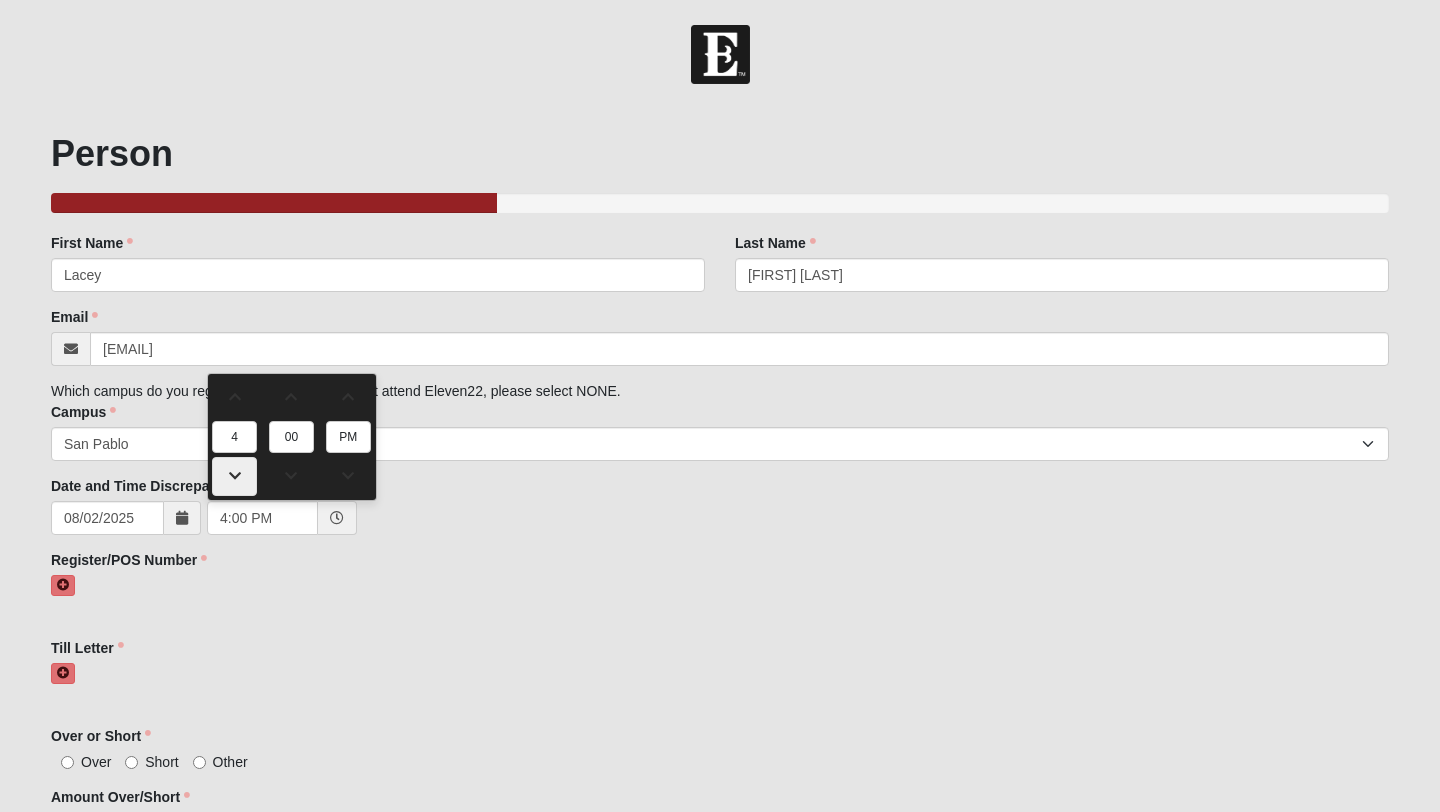 click at bounding box center [234, 476] 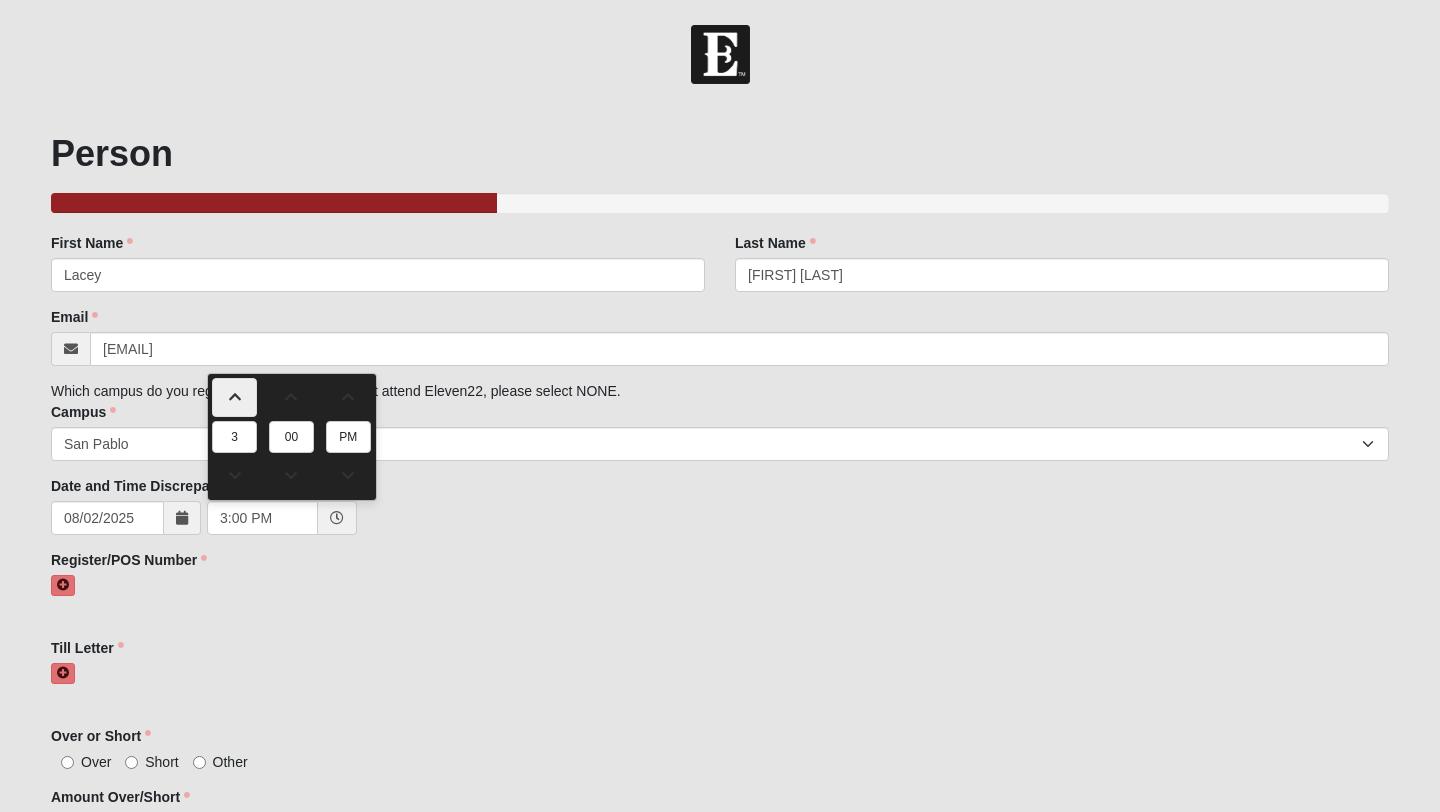 click at bounding box center (234, 397) 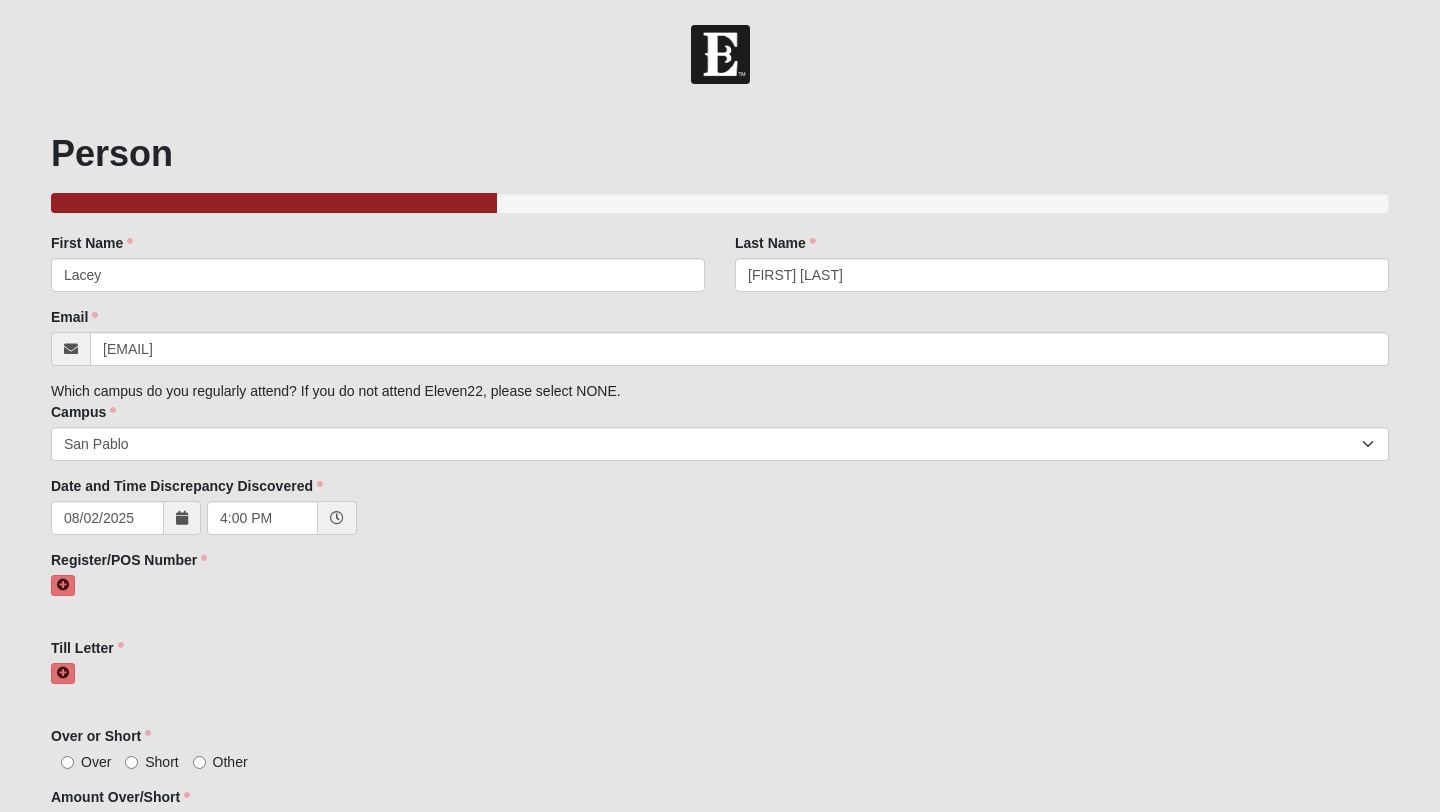 click on "Till Letter
Till Letter must have at least one value." at bounding box center (720, 674) 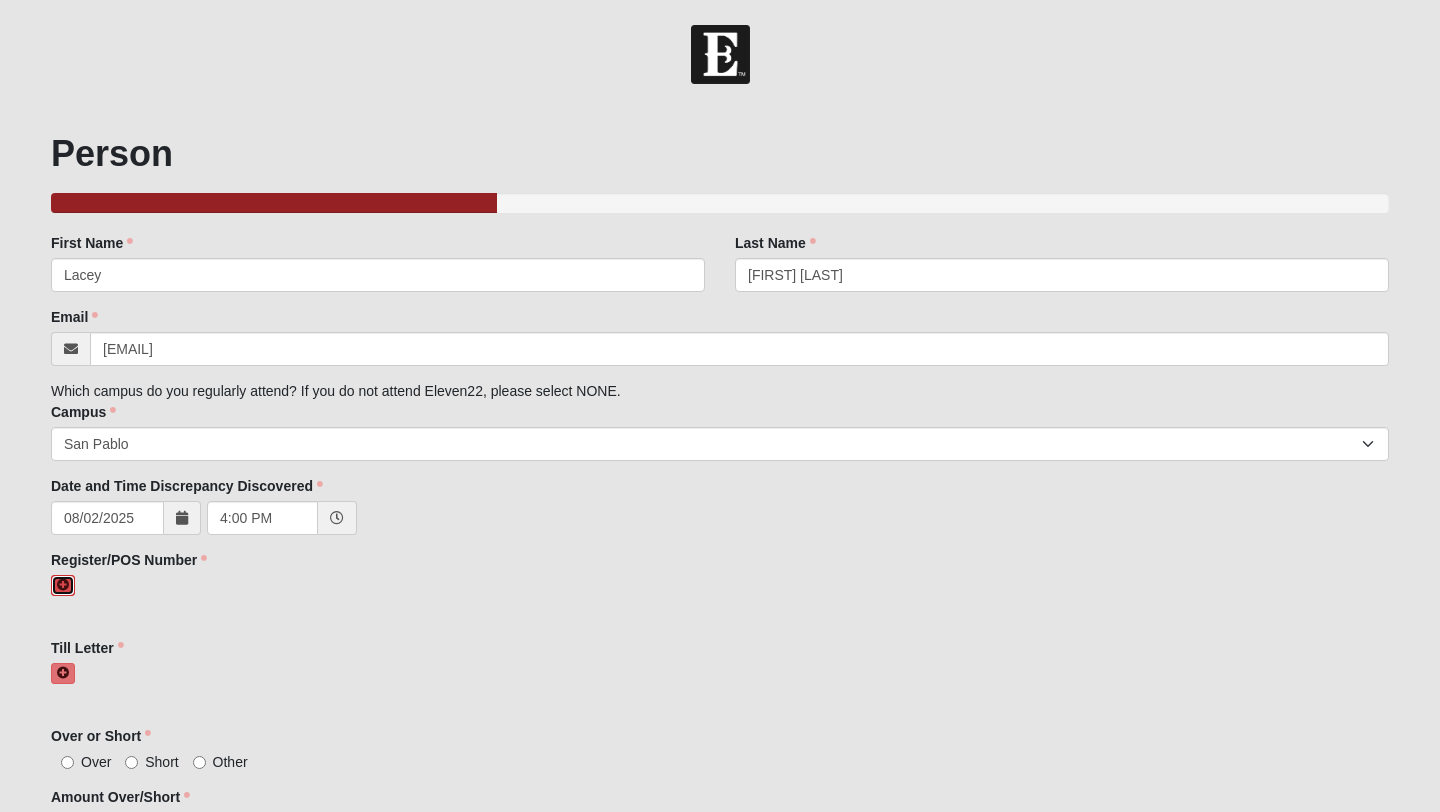 click at bounding box center [63, 585] 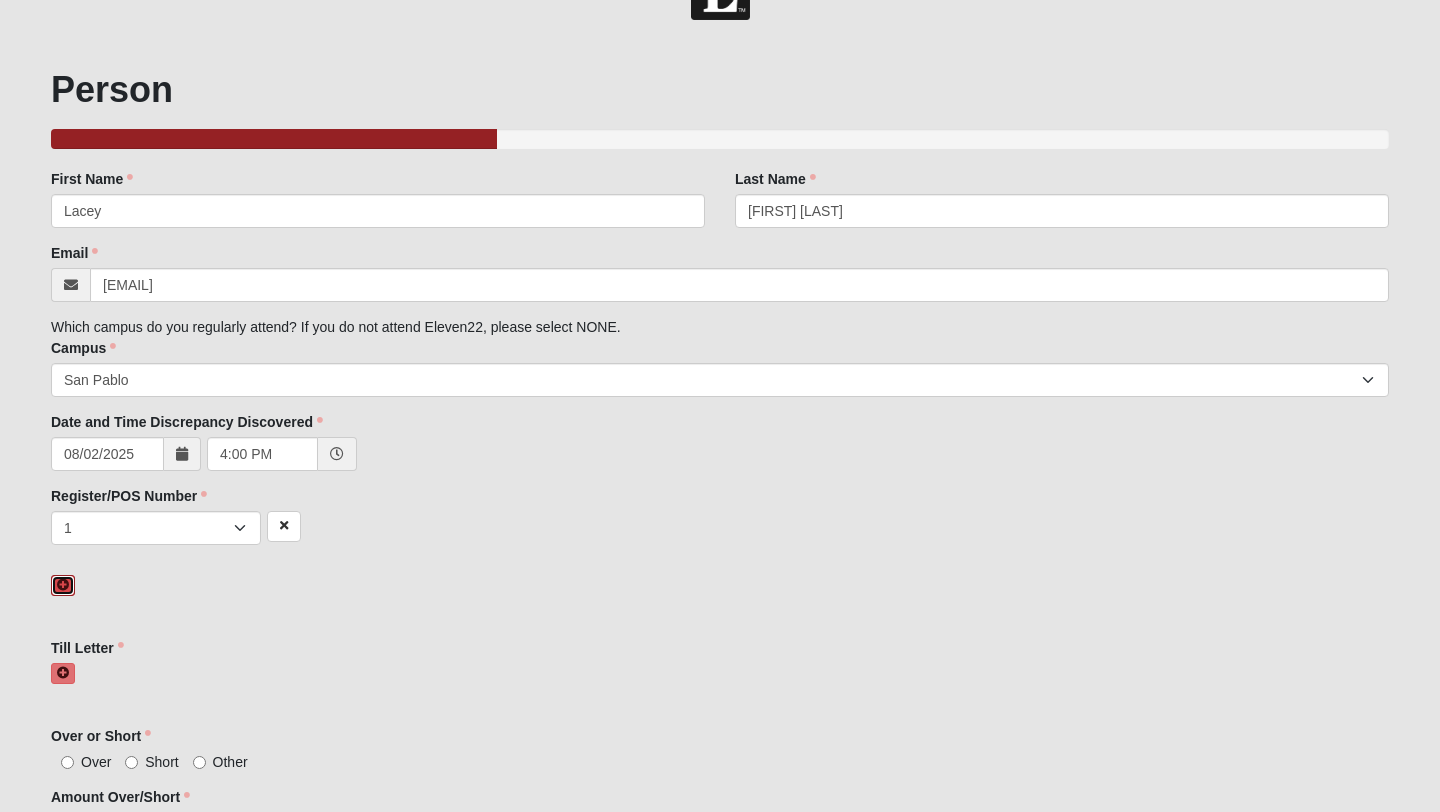 scroll, scrollTop: 92, scrollLeft: 0, axis: vertical 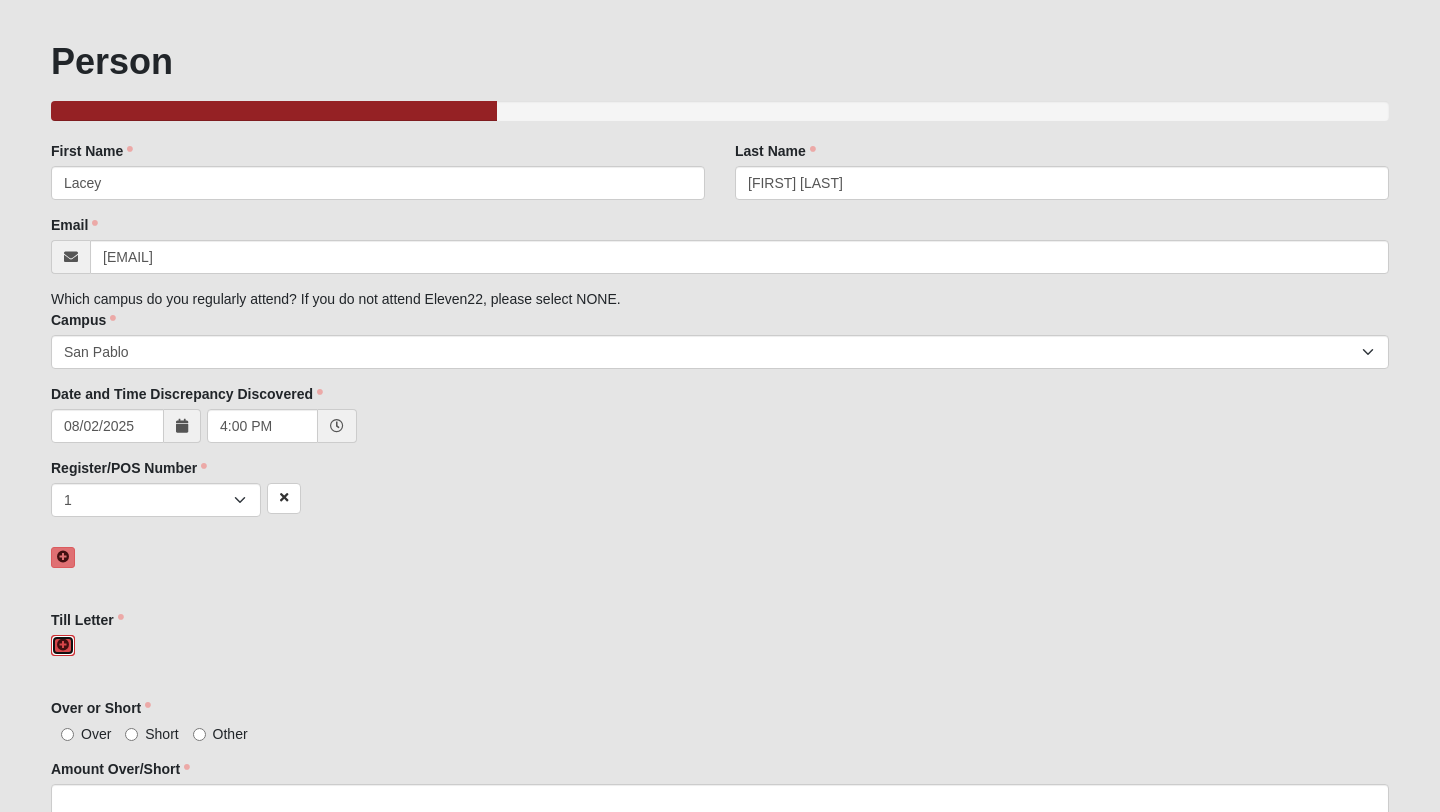 click at bounding box center (63, 645) 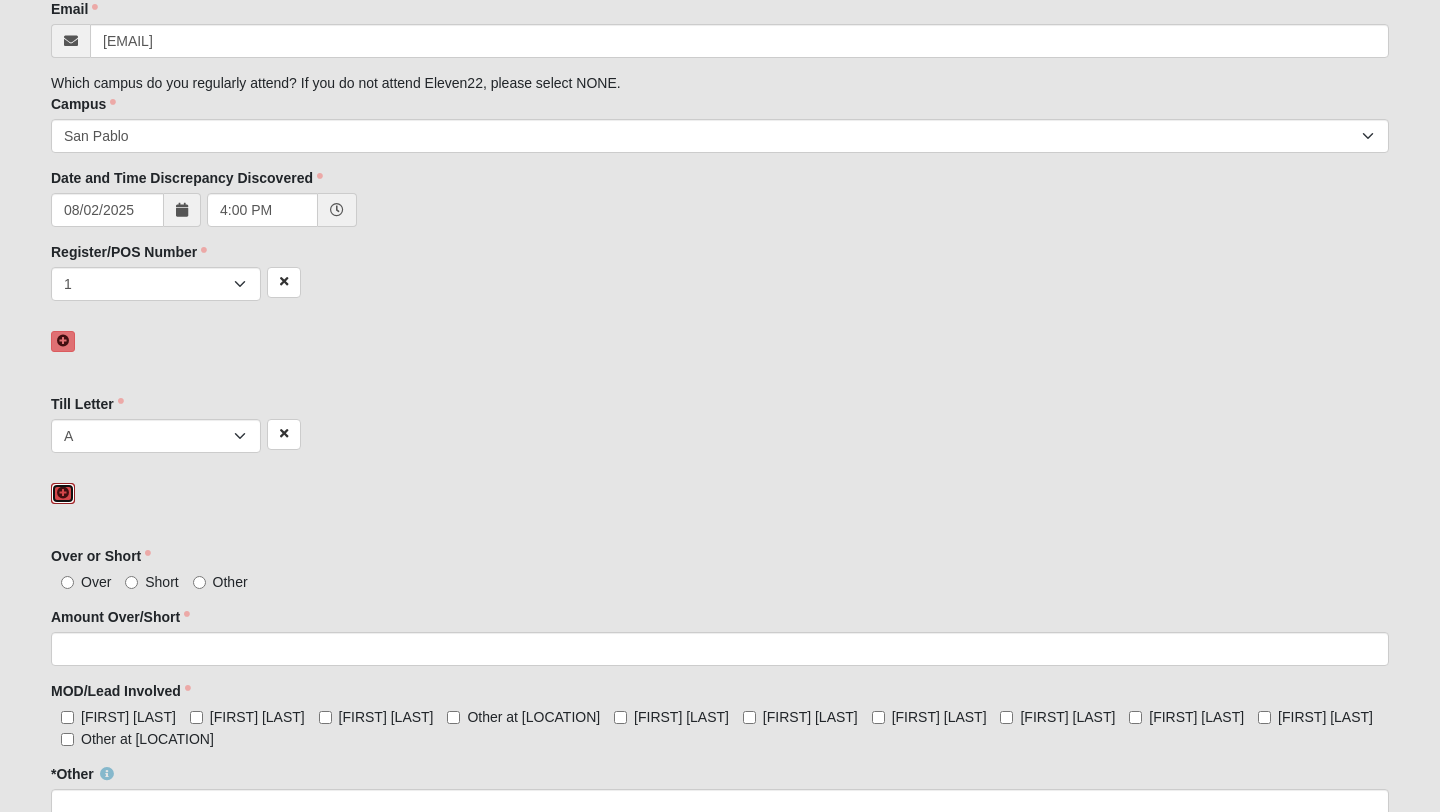 scroll, scrollTop: 323, scrollLeft: 0, axis: vertical 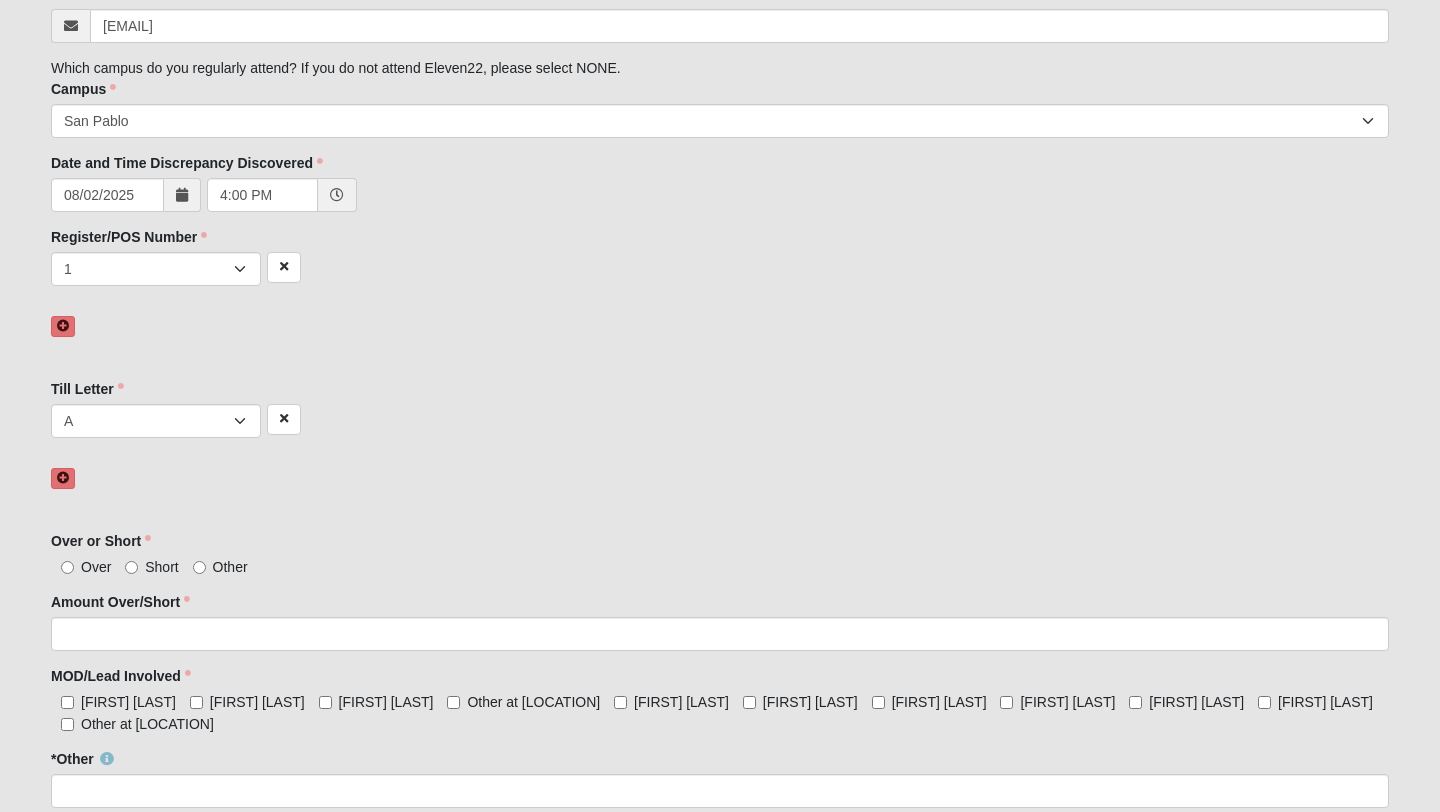 click on "Short" at bounding box center (161, 567) 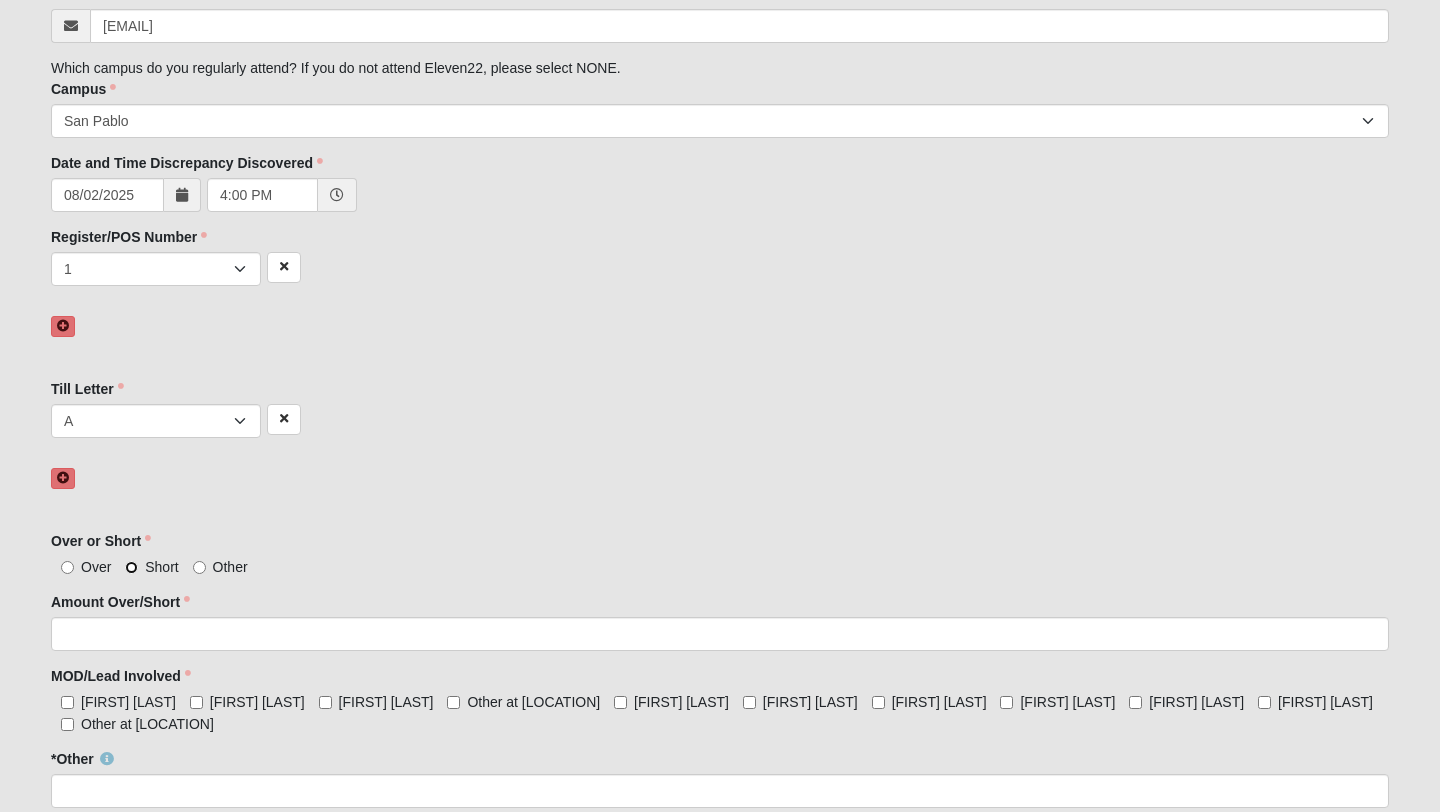 click on "Short" at bounding box center (131, 567) 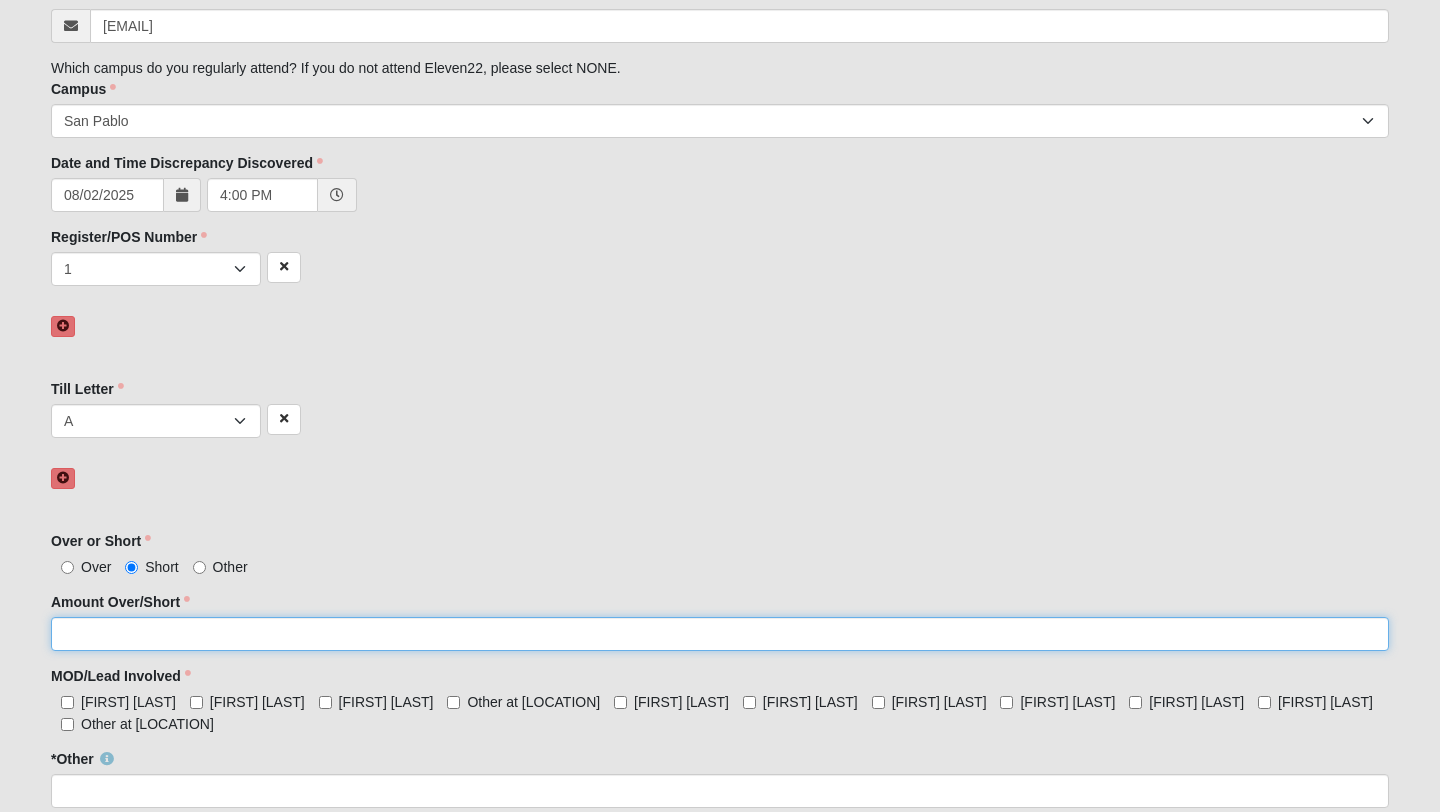 click on "Amount Over/Short" at bounding box center (720, 634) 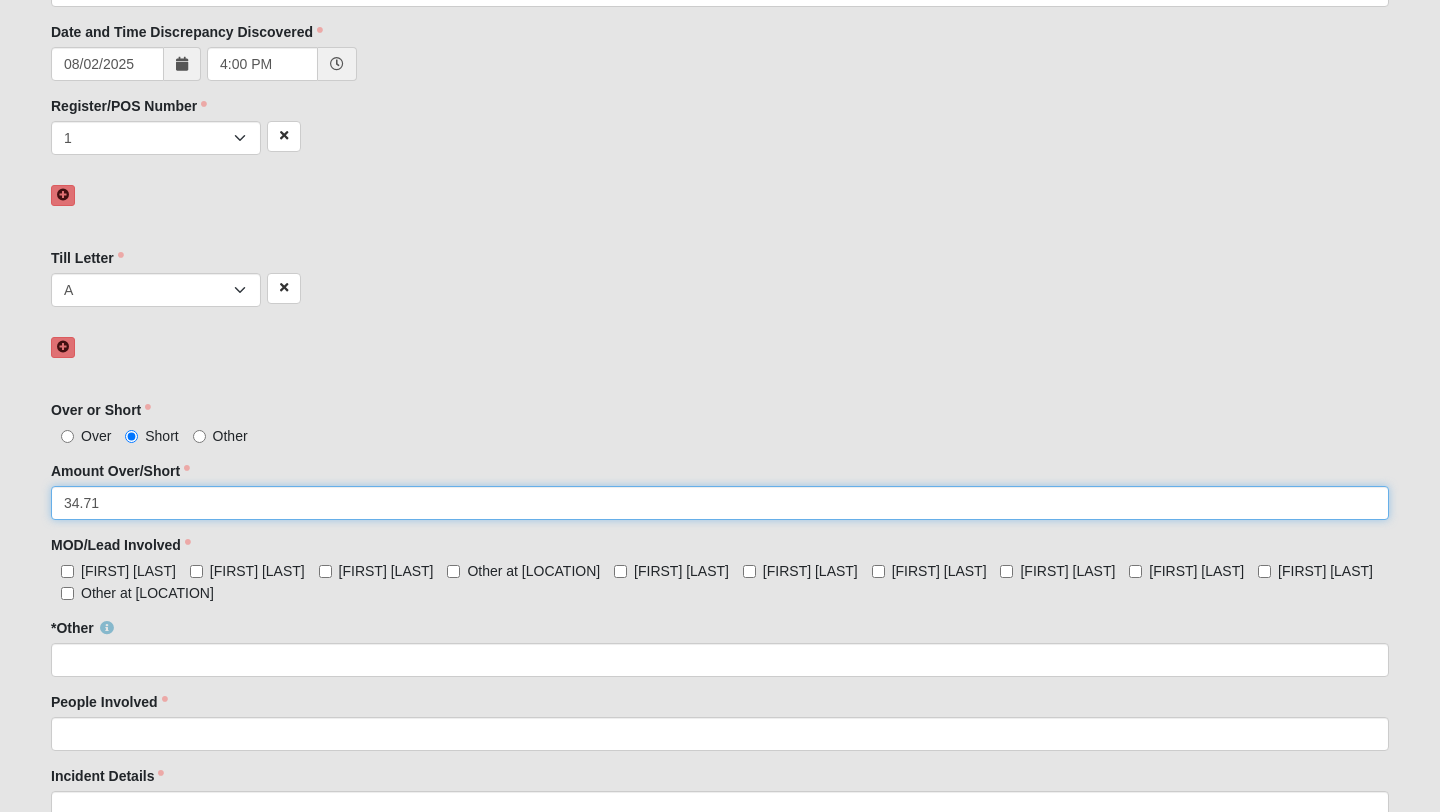 scroll, scrollTop: 466, scrollLeft: 0, axis: vertical 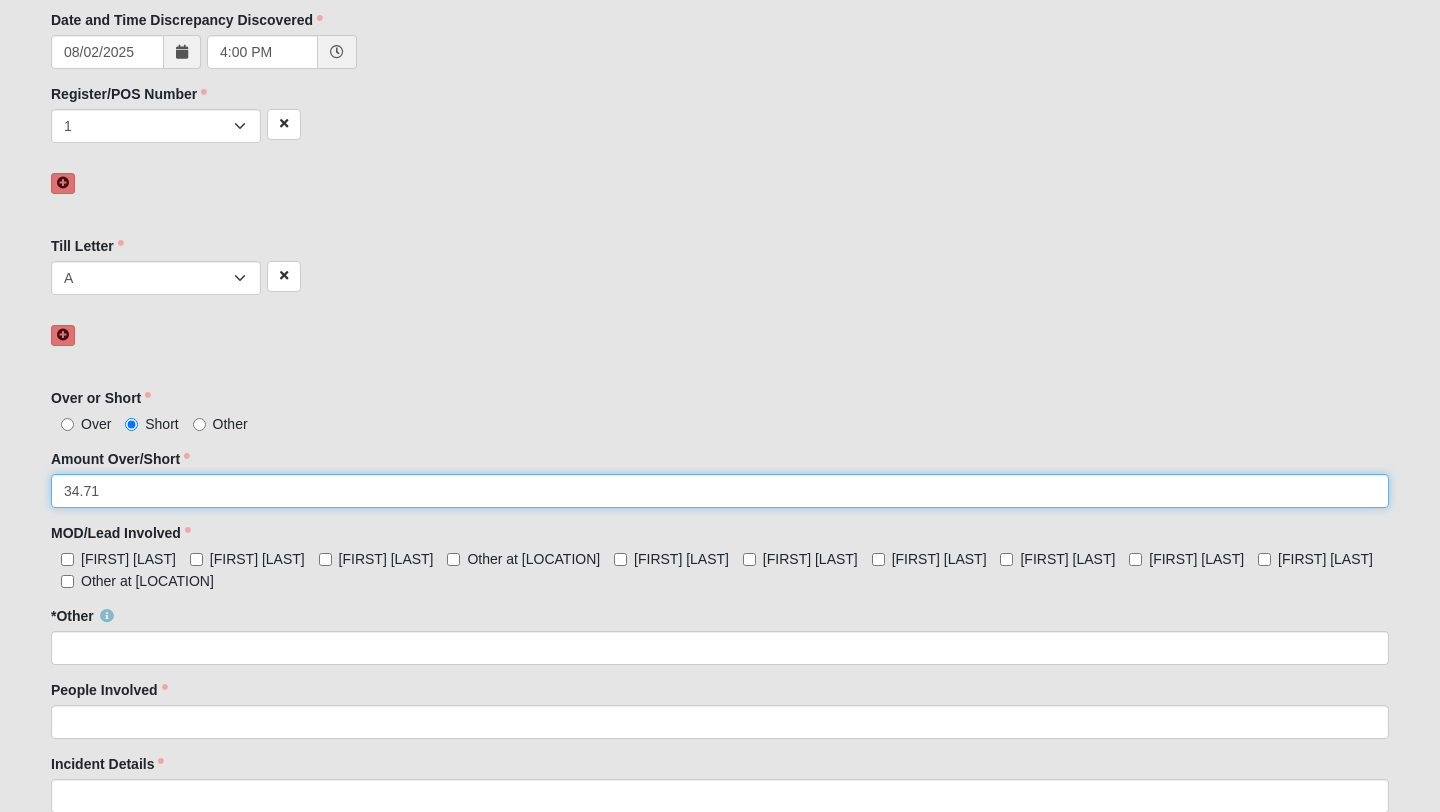 type on "34.71" 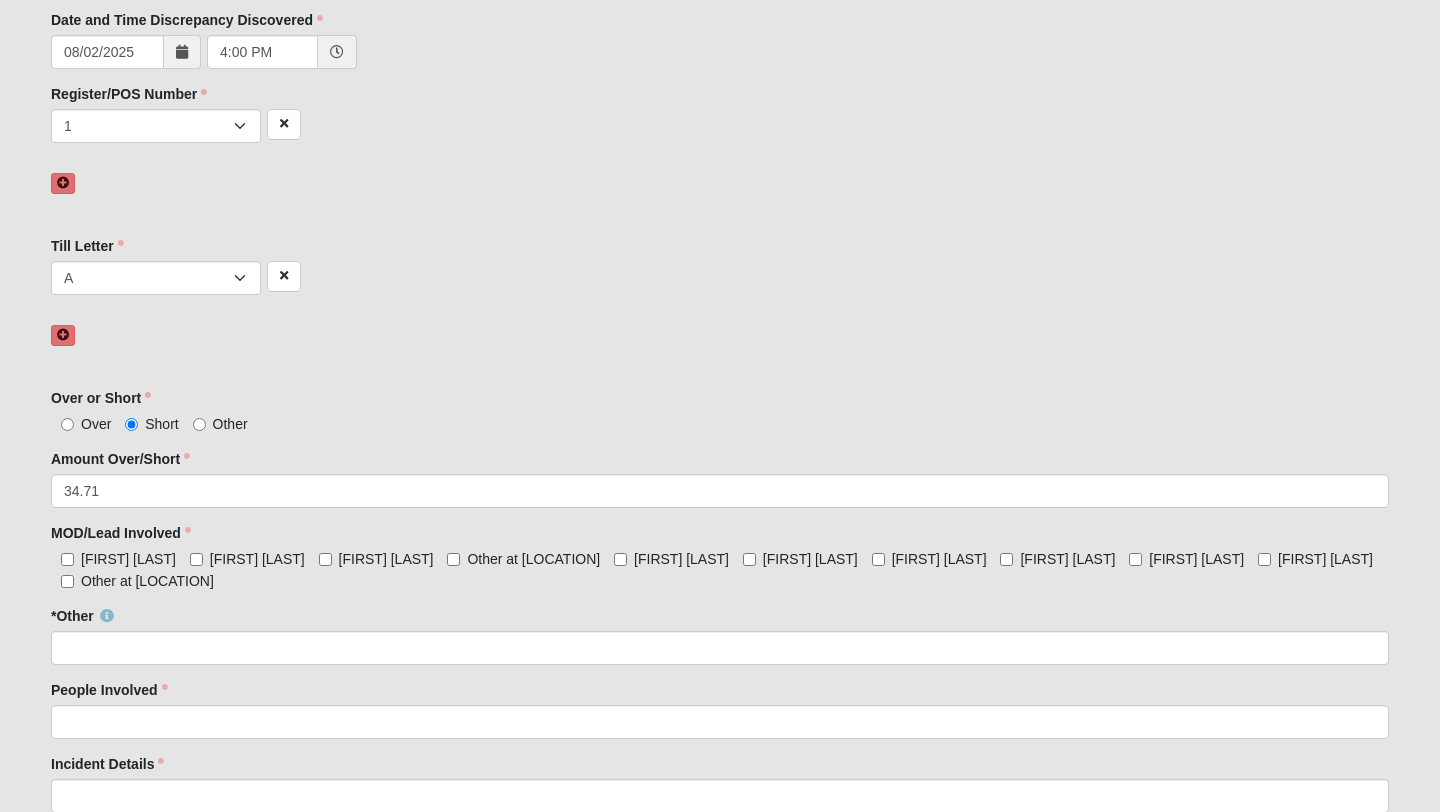 click on "[FIRST] [LAST]
[FIRST] [LAST]
[FIRST] [LAST]
Other at [LOCATION]
[FIRST] [LAST]
[first] [last]
[FIRST] [LAST]
[FIRST] [LAST]
[FIRST] [LAST]
[FIRST] [LAST]
[FIRST] [LAST]
[FIRST] [LAST]
Other at [LOCATION] MOD/Lead Involved is required." at bounding box center (720, 569) 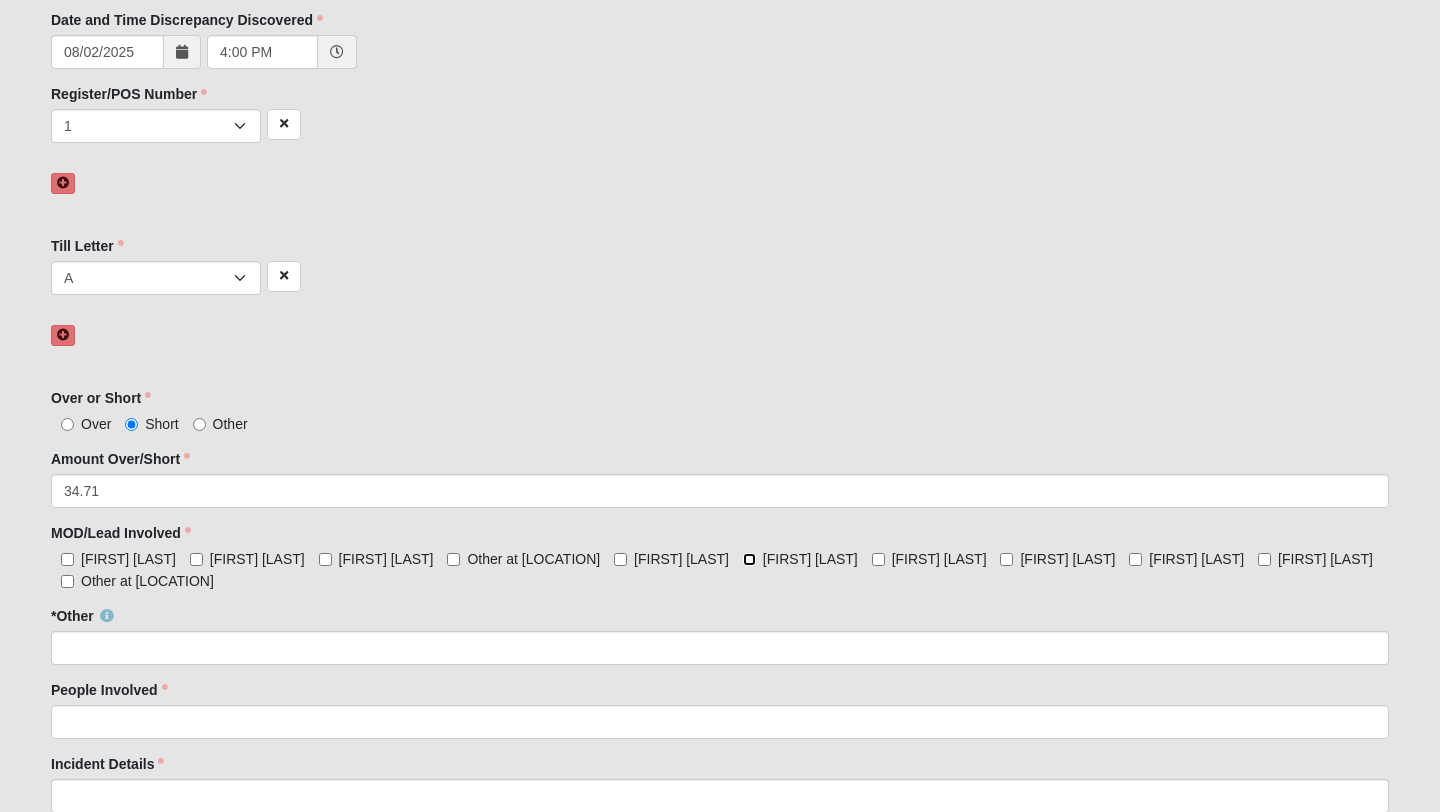 click on "[FIRST] [LAST]" at bounding box center (749, 559) 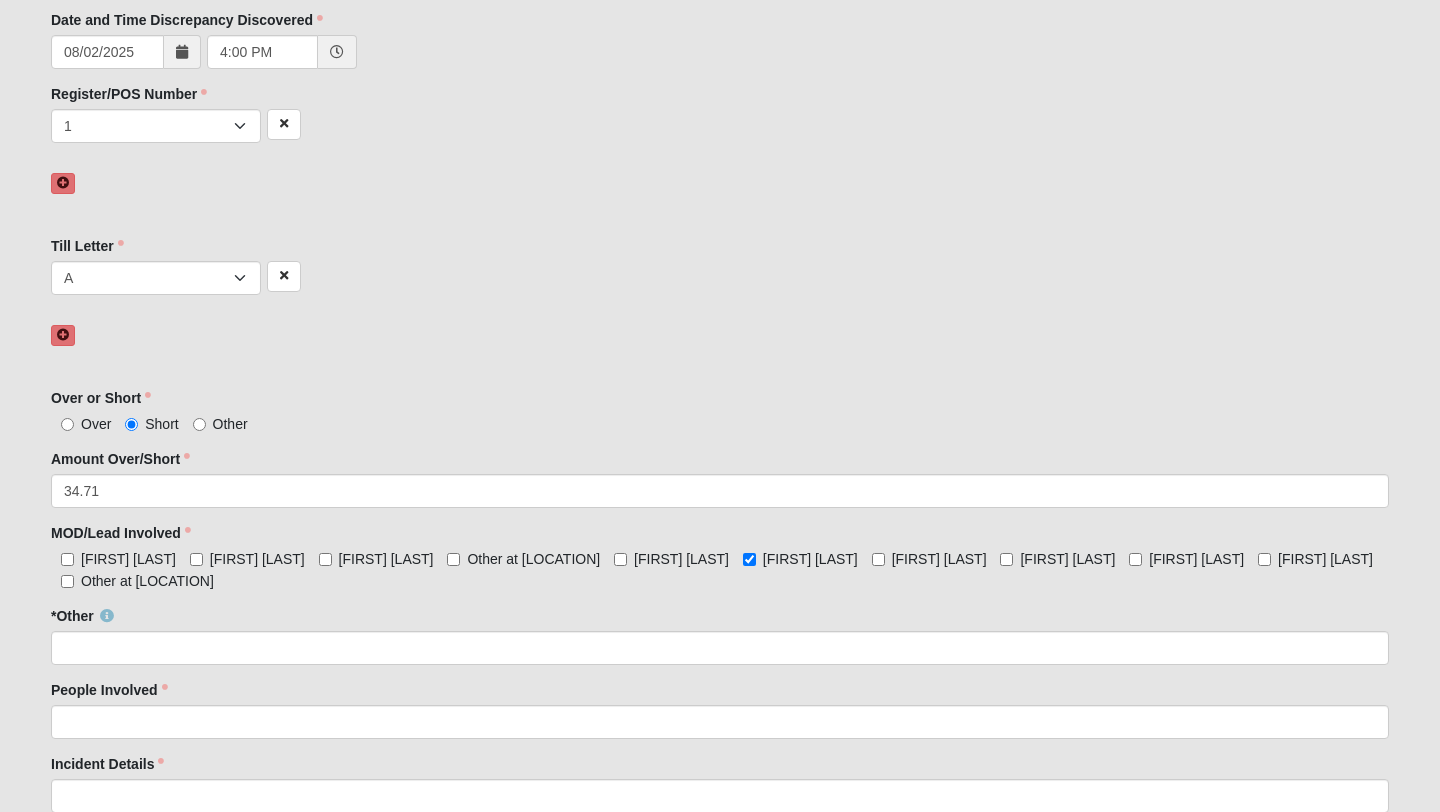 click on "[FIRST] [LAST]" at bounding box center [681, 559] 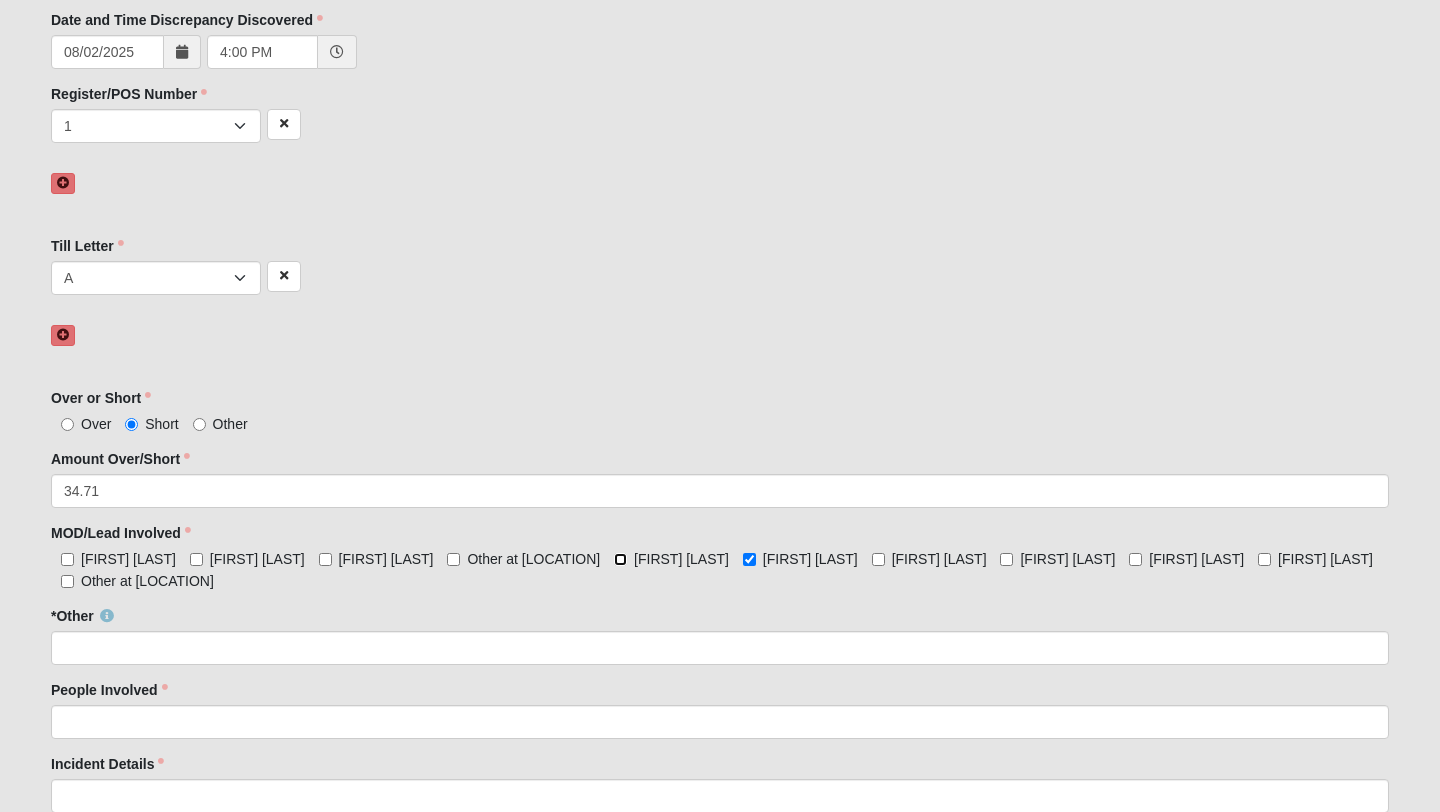 click on "[FIRST] [LAST]" at bounding box center [620, 559] 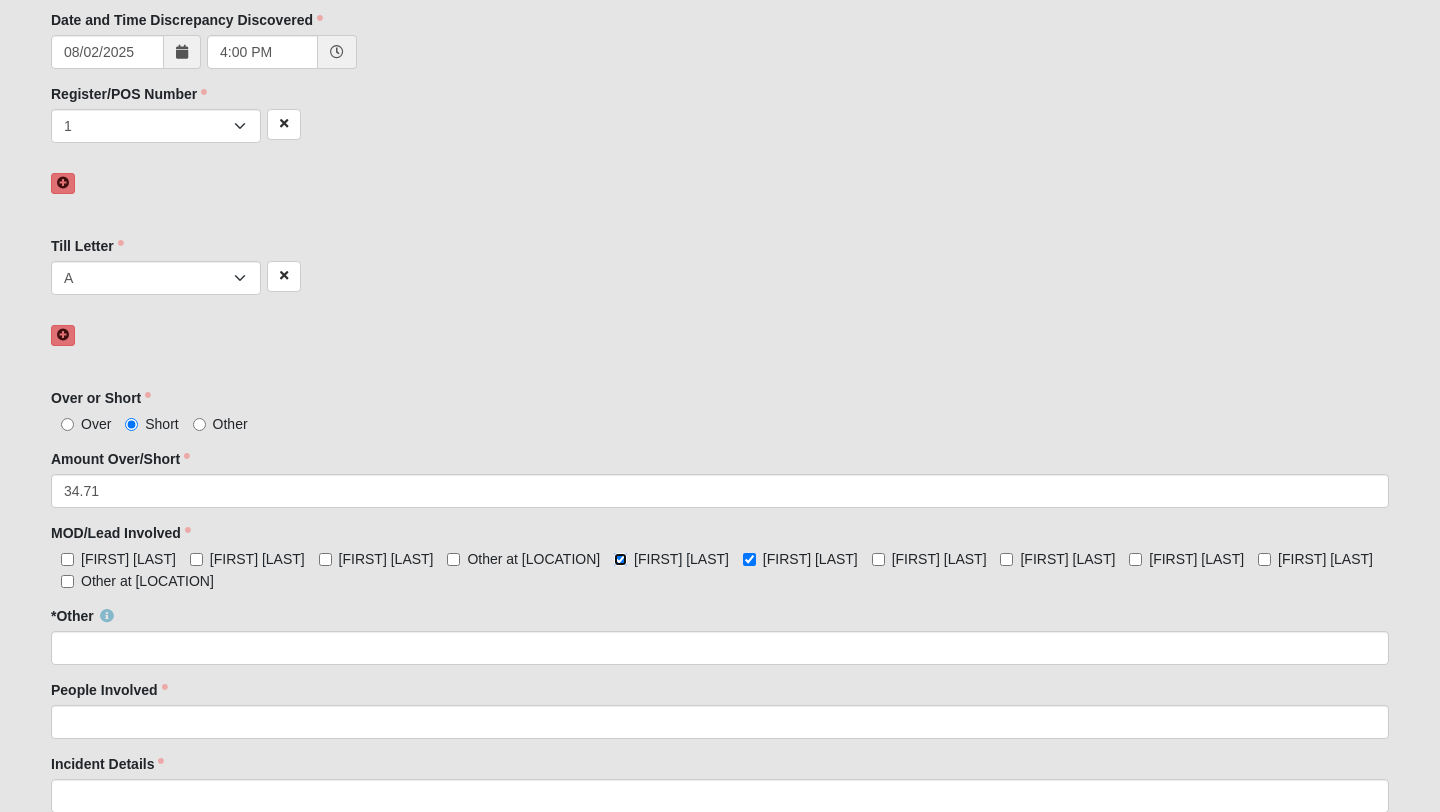 scroll, scrollTop: 664, scrollLeft: 0, axis: vertical 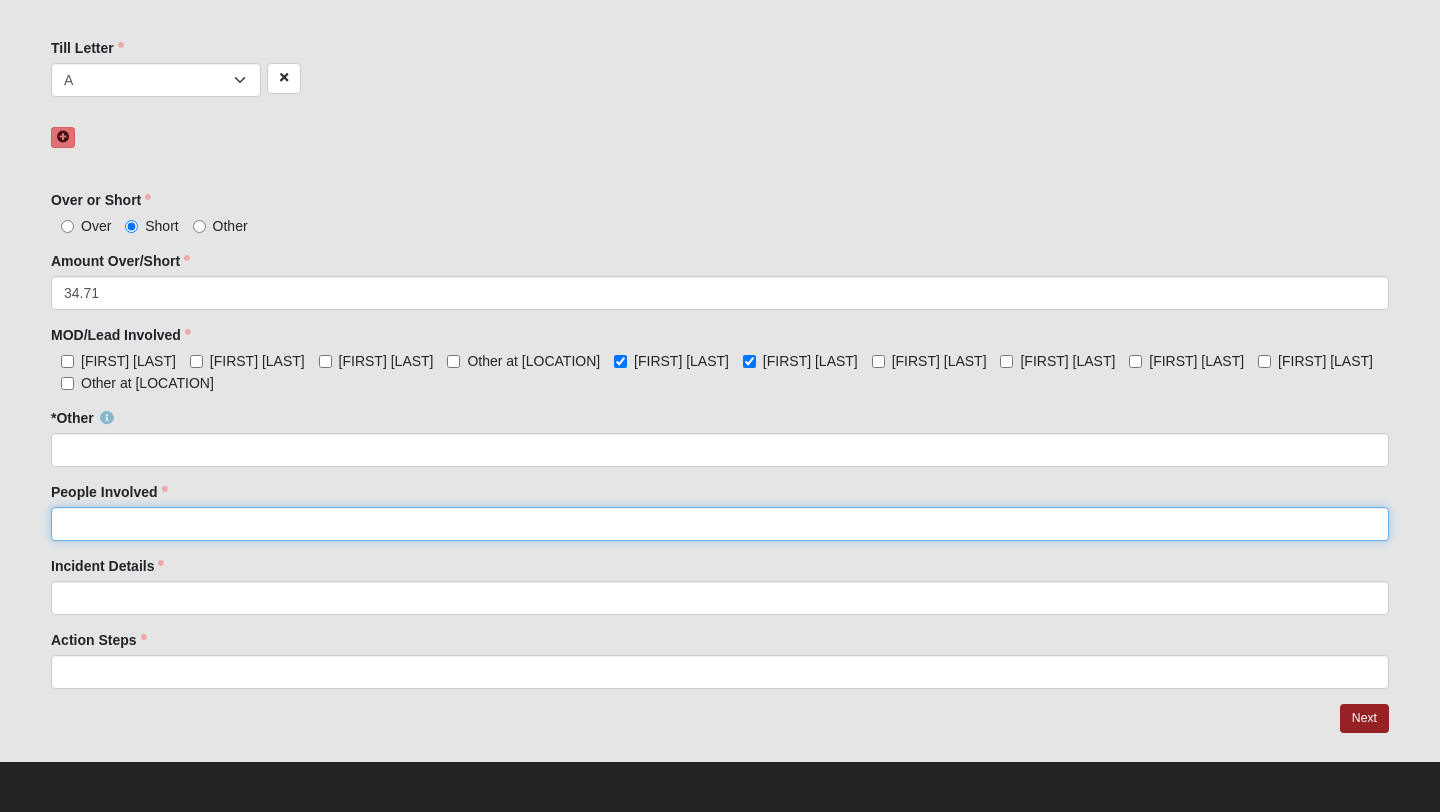 click on "People Involved" at bounding box center (720, 524) 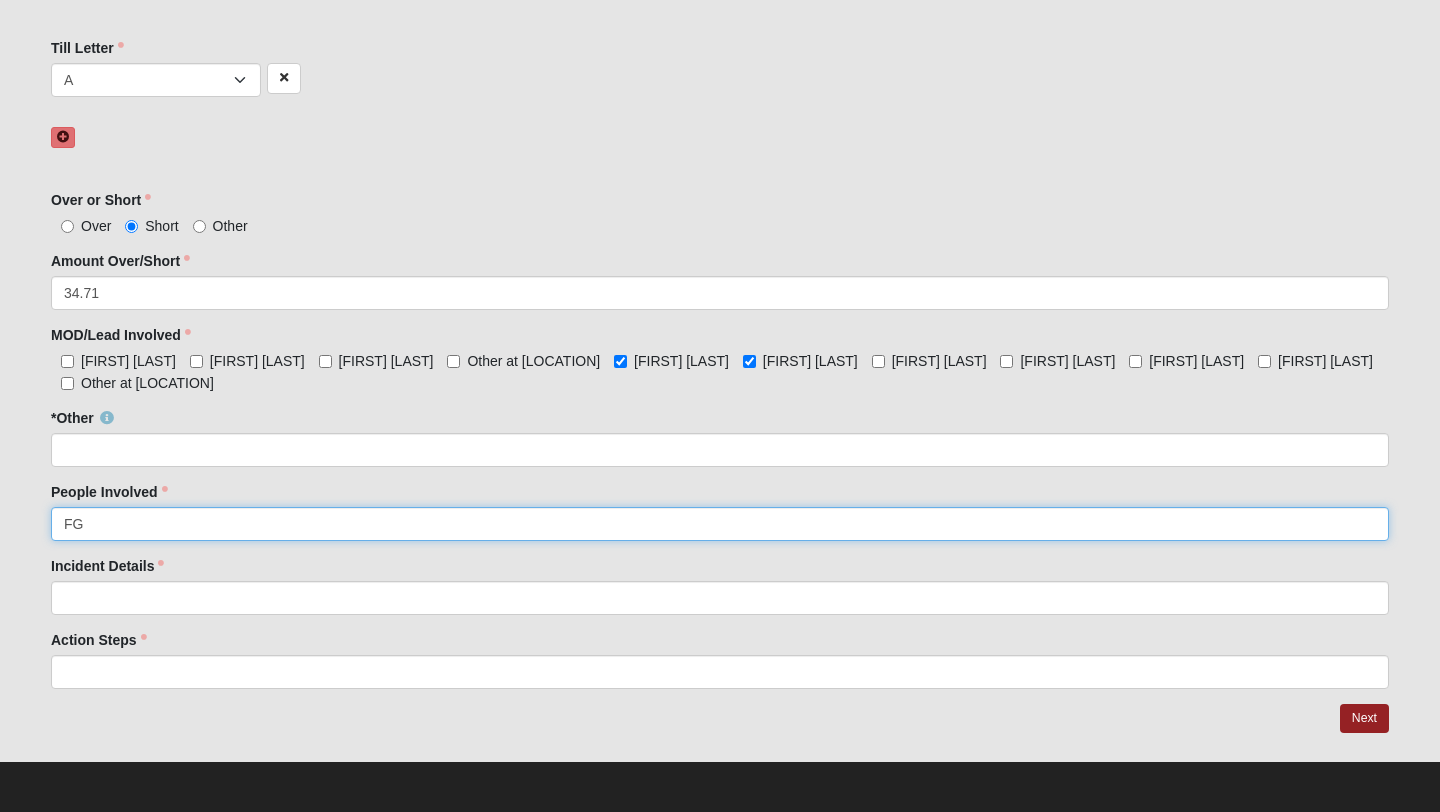 type on "F" 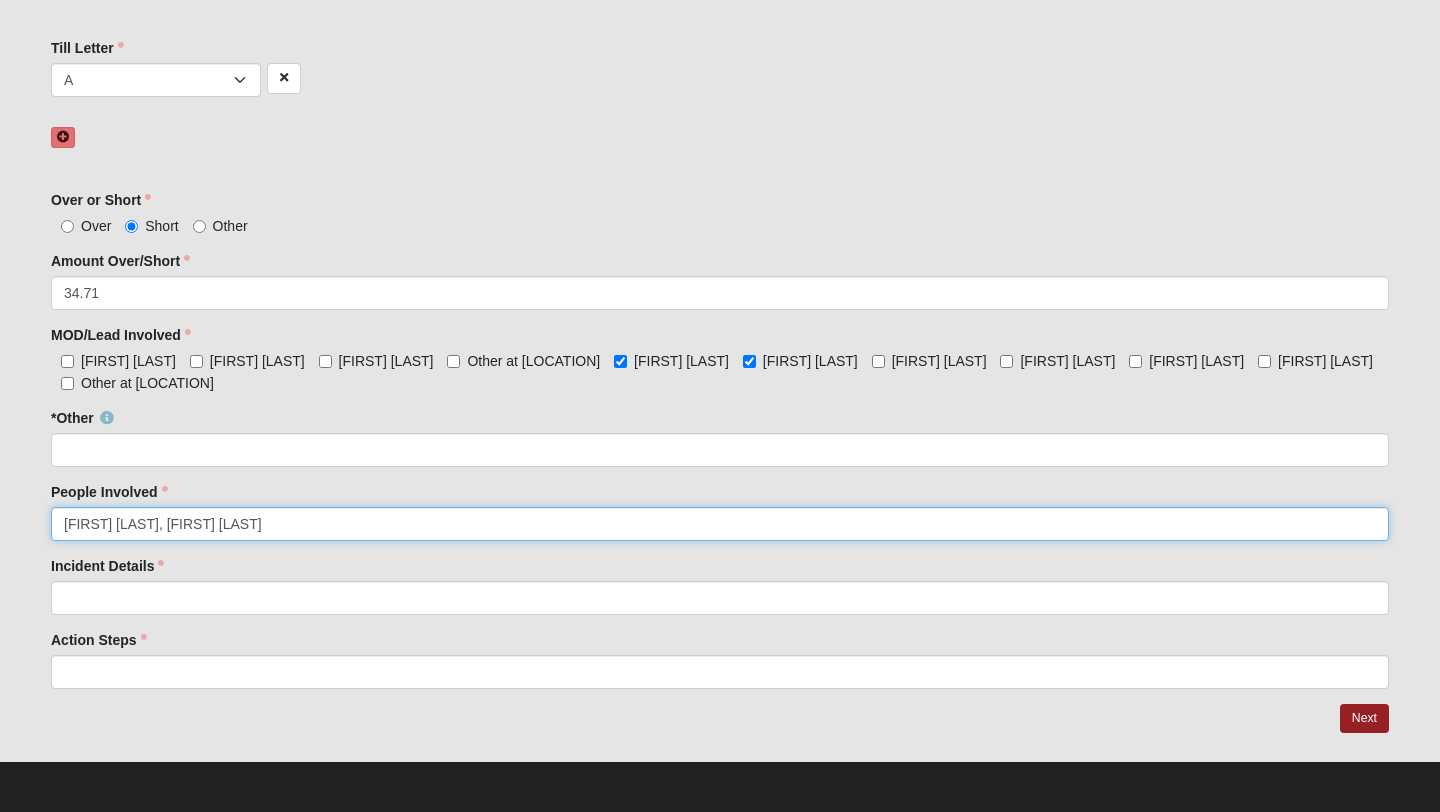 type on "[FIRST] [LAST], [FIRST] [LAST]" 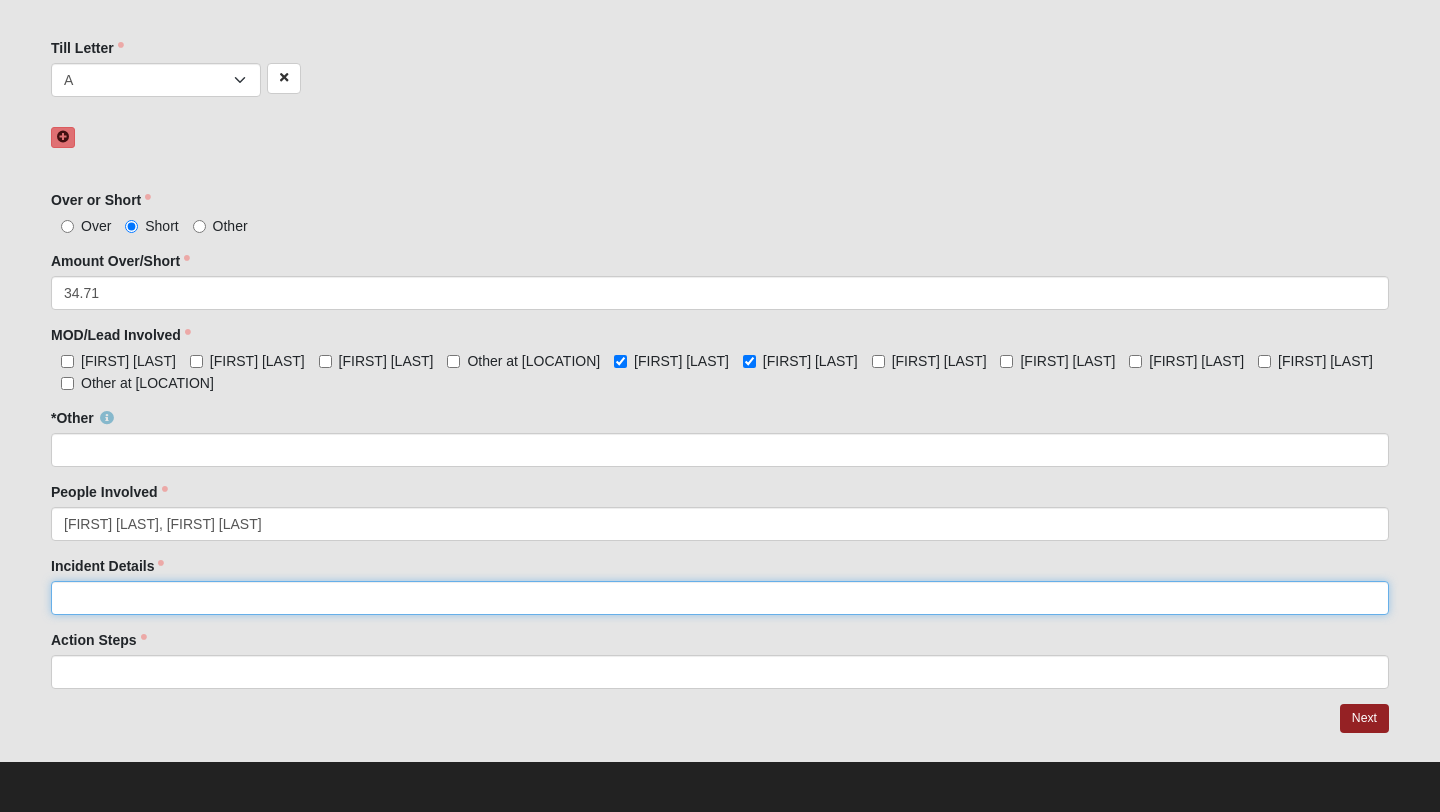click on "Incident Details" at bounding box center (720, 598) 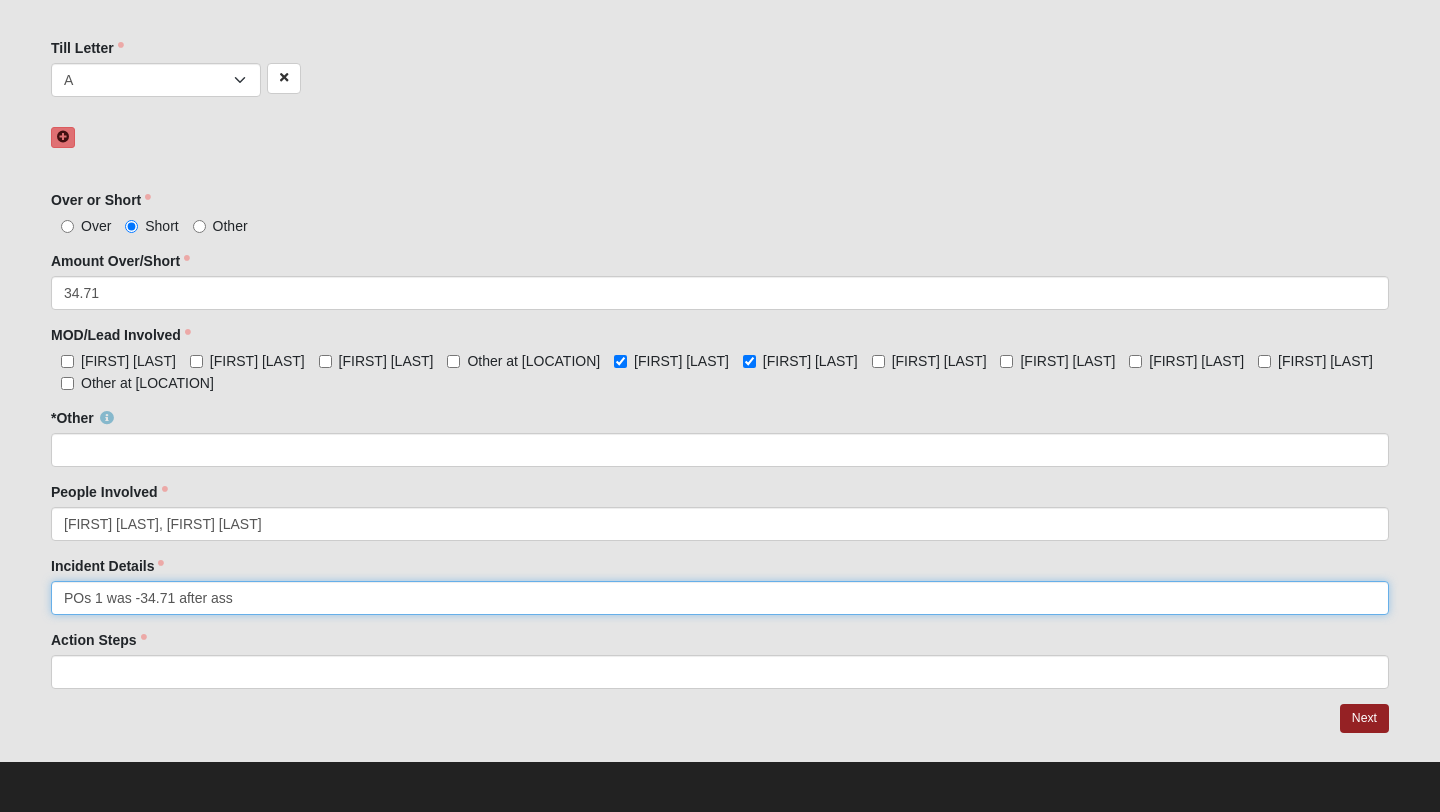 click on "POs 1 was -34.71 after ass" at bounding box center [720, 598] 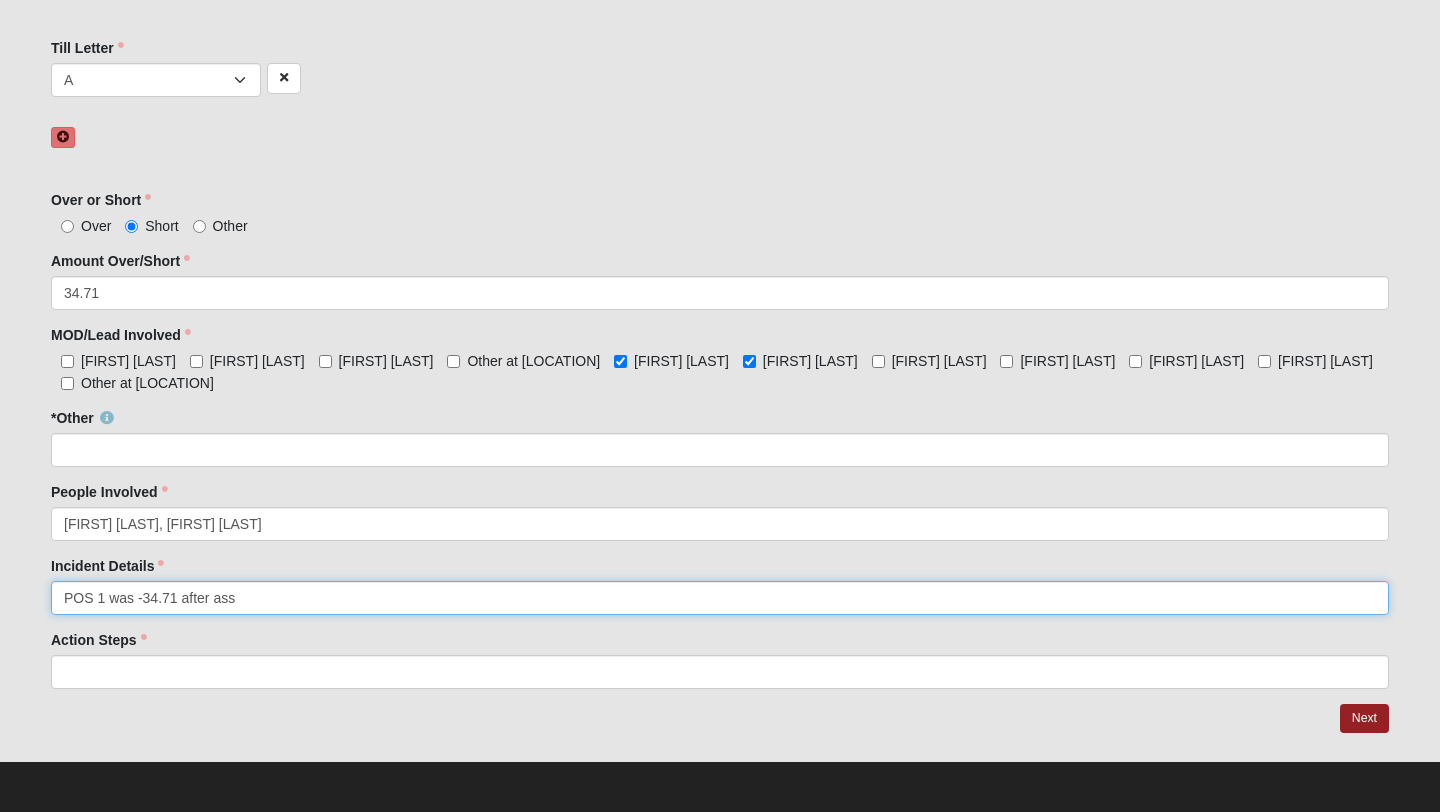 click on "POS 1 was -34.71 after ass" at bounding box center [720, 598] 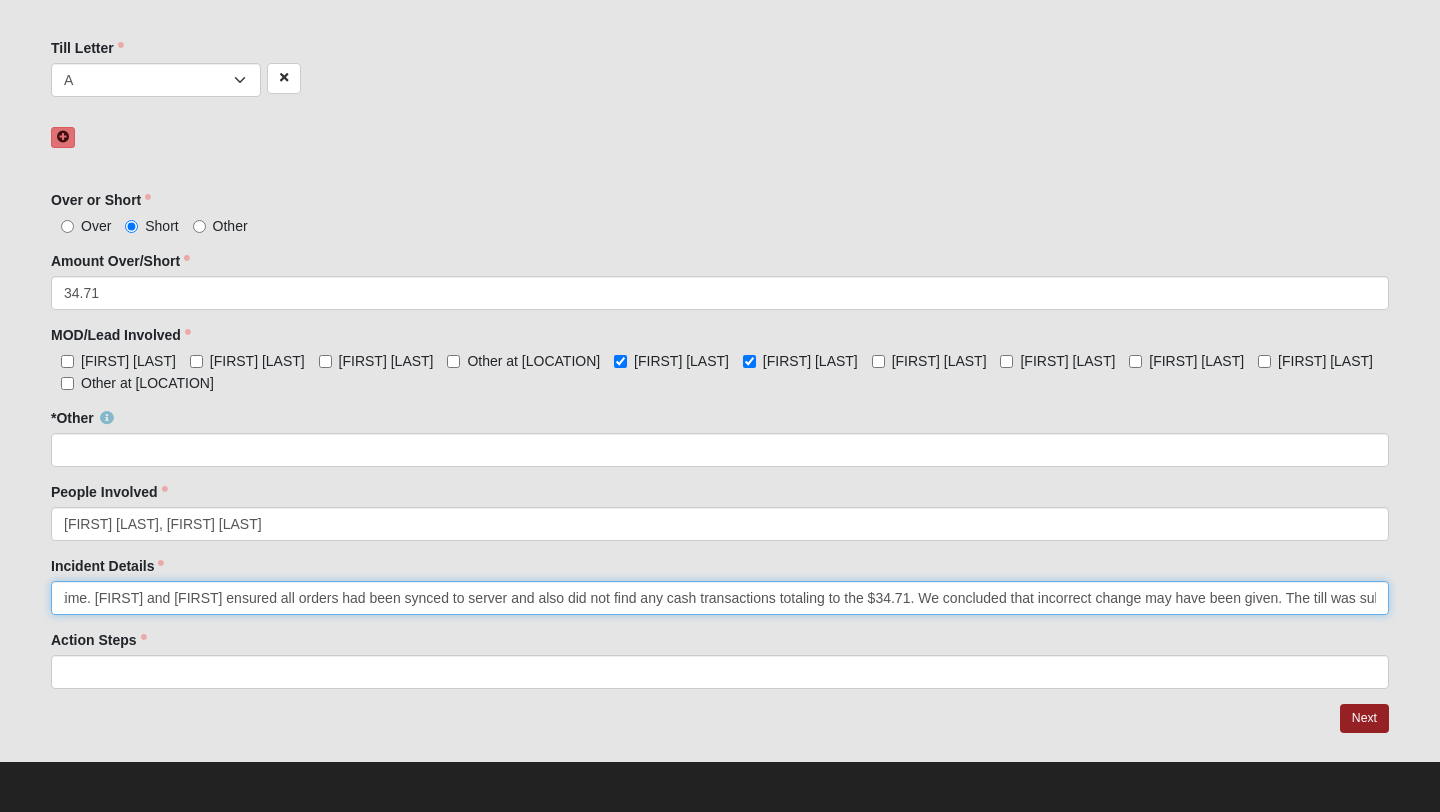 scroll, scrollTop: 0, scrollLeft: 734, axis: horizontal 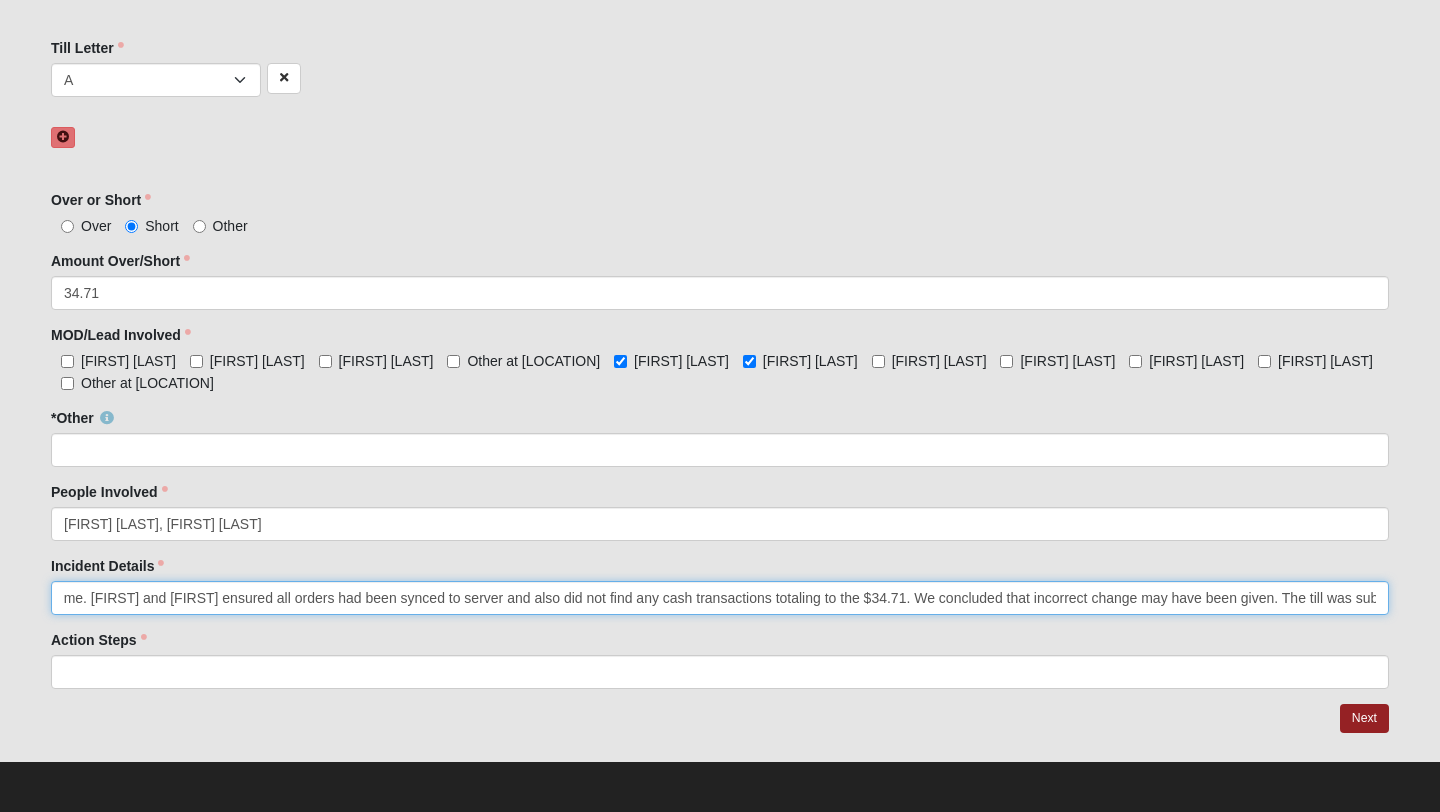 click on "POS 1 was -34.71 after [FIRST]'s cashiering shift, as well as not submitted in revel between [FIRST] D and [FIRST]'s time. [FIRST] and [FIRST] ensured all orders had been synced to server and also did not find any cash transactions totaling to the $34.71. We concluded that incorrect change may have been given. The till was submitted short" at bounding box center [720, 598] 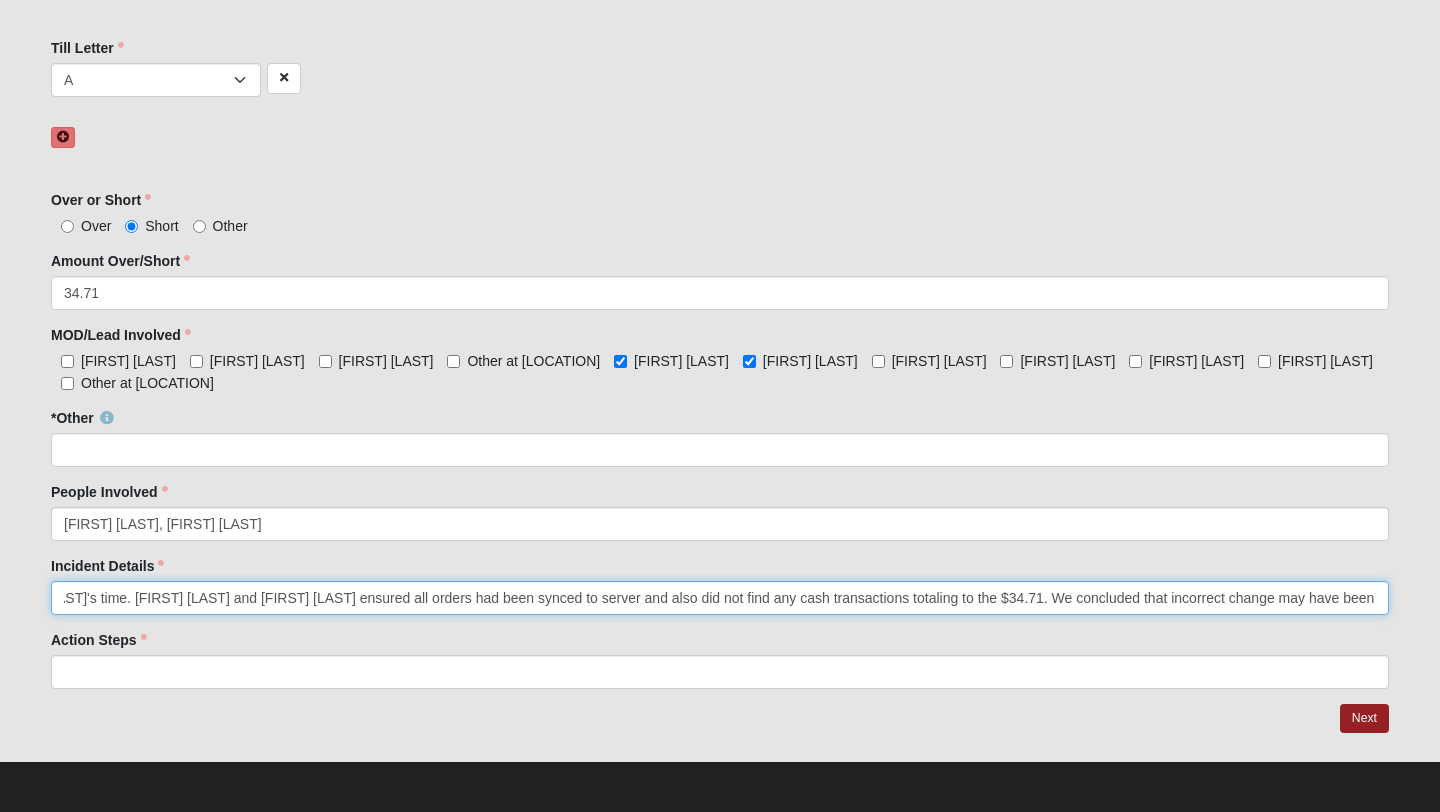 scroll, scrollTop: 0, scrollLeft: 816, axis: horizontal 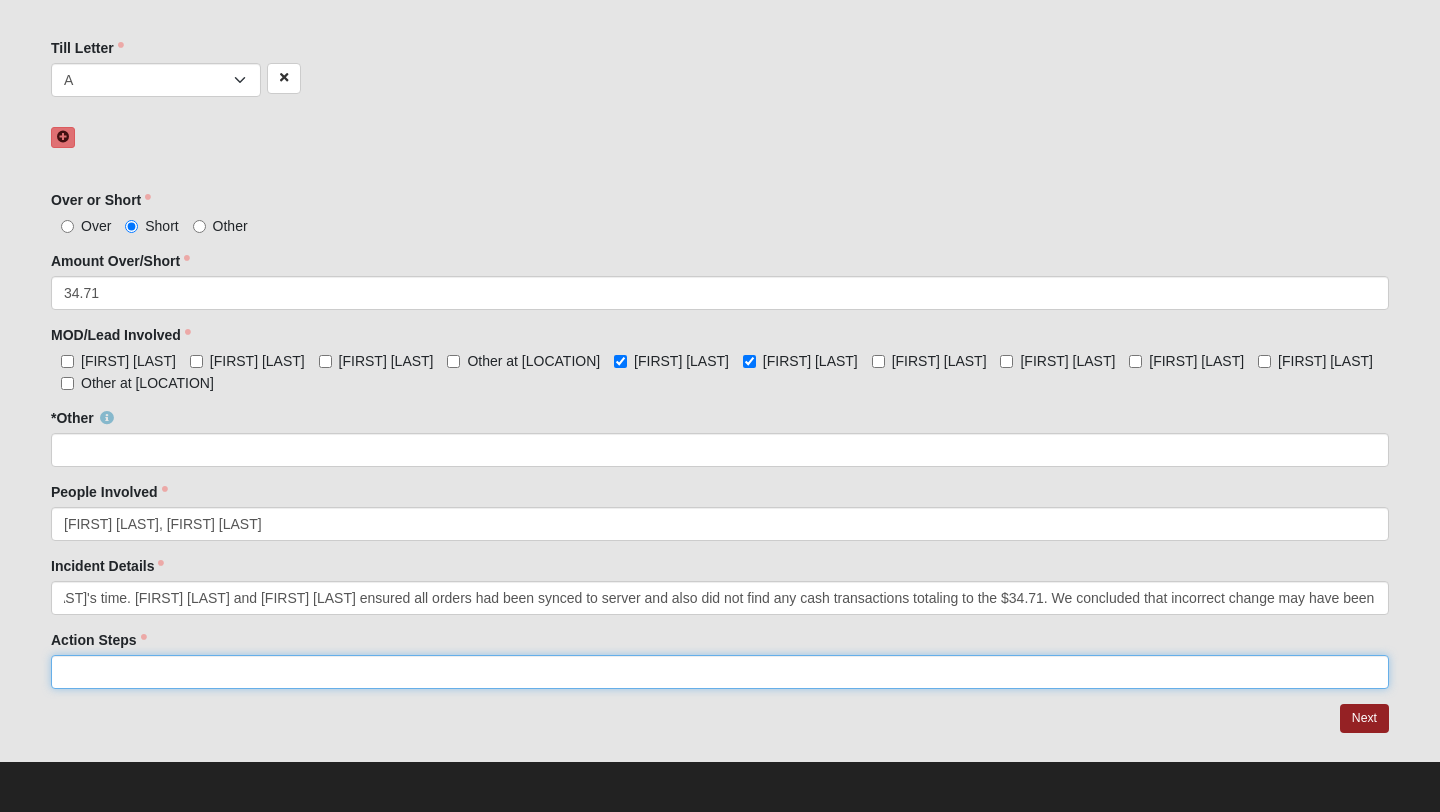 click on "Action Steps" at bounding box center (720, 672) 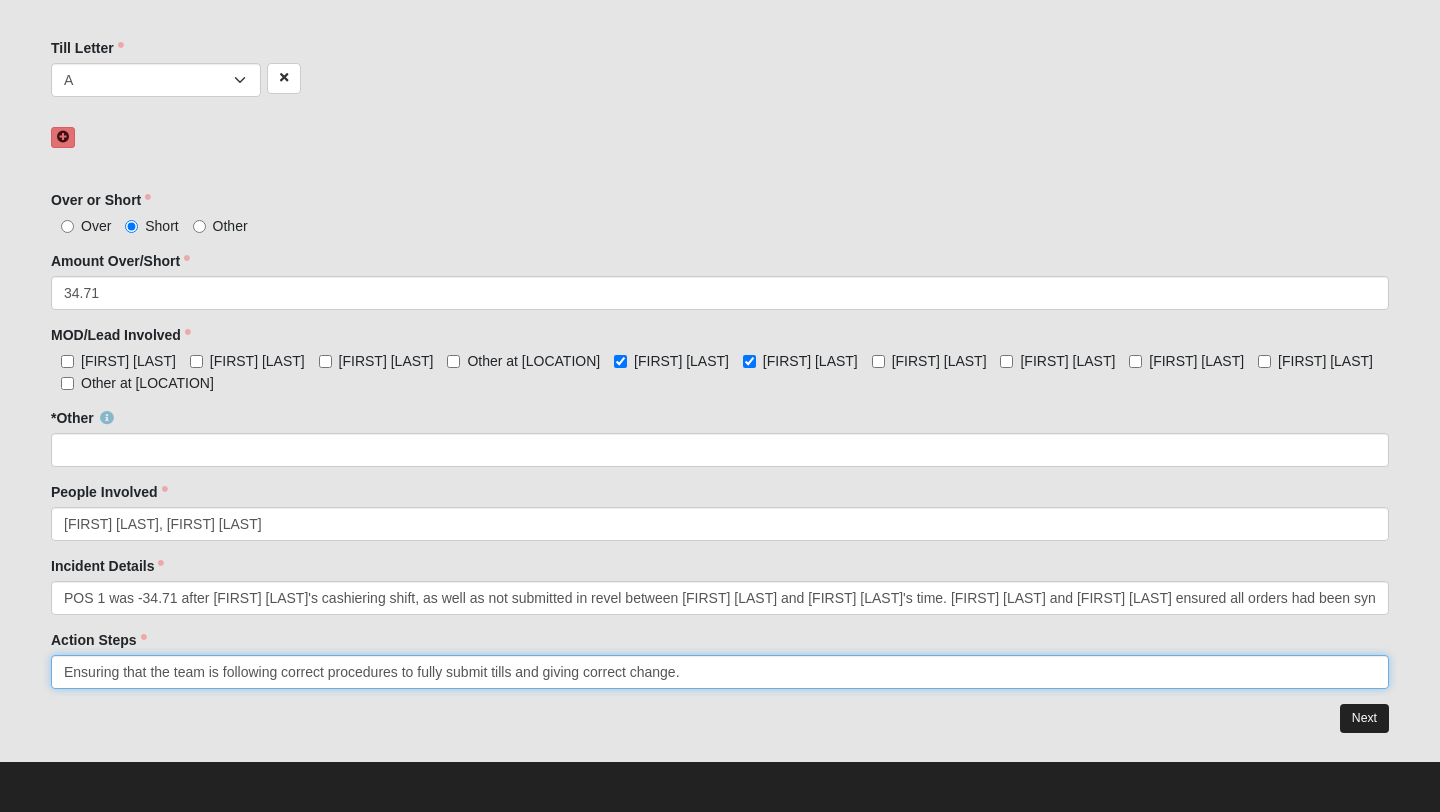 type on "Ensuring that the team is following correct procedures to fully submit tills and giving correct change." 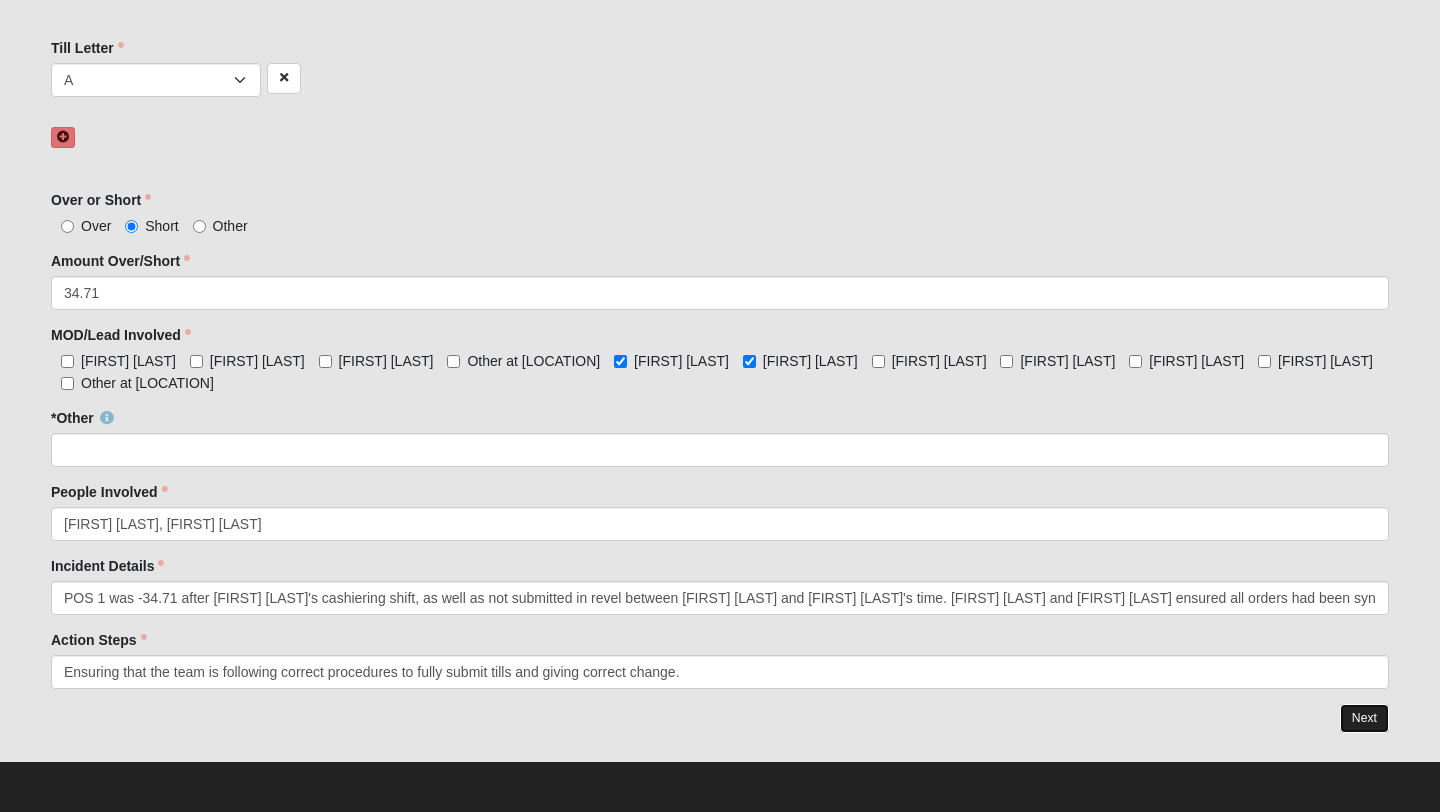 click on "Next" at bounding box center [1364, 718] 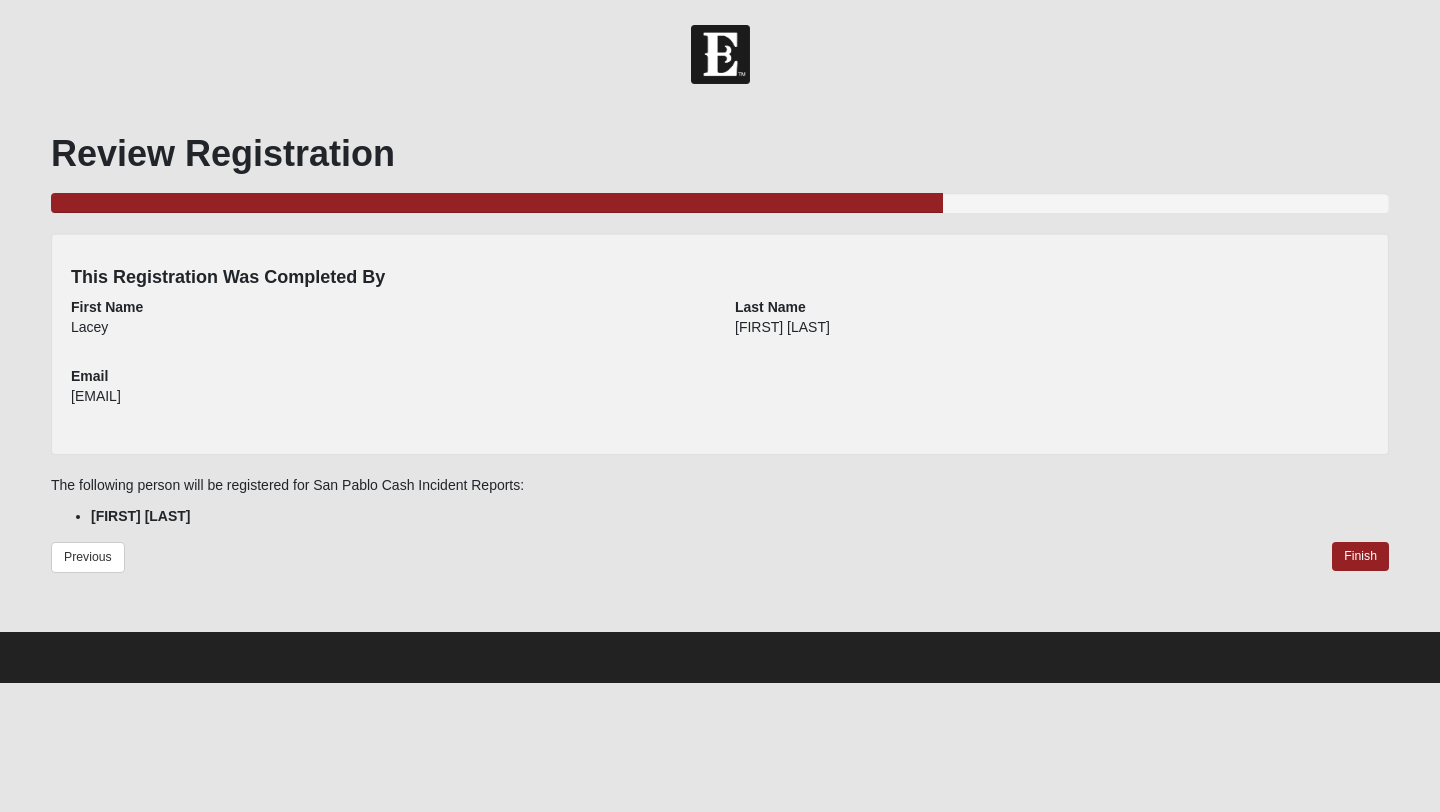 scroll, scrollTop: 0, scrollLeft: 0, axis: both 